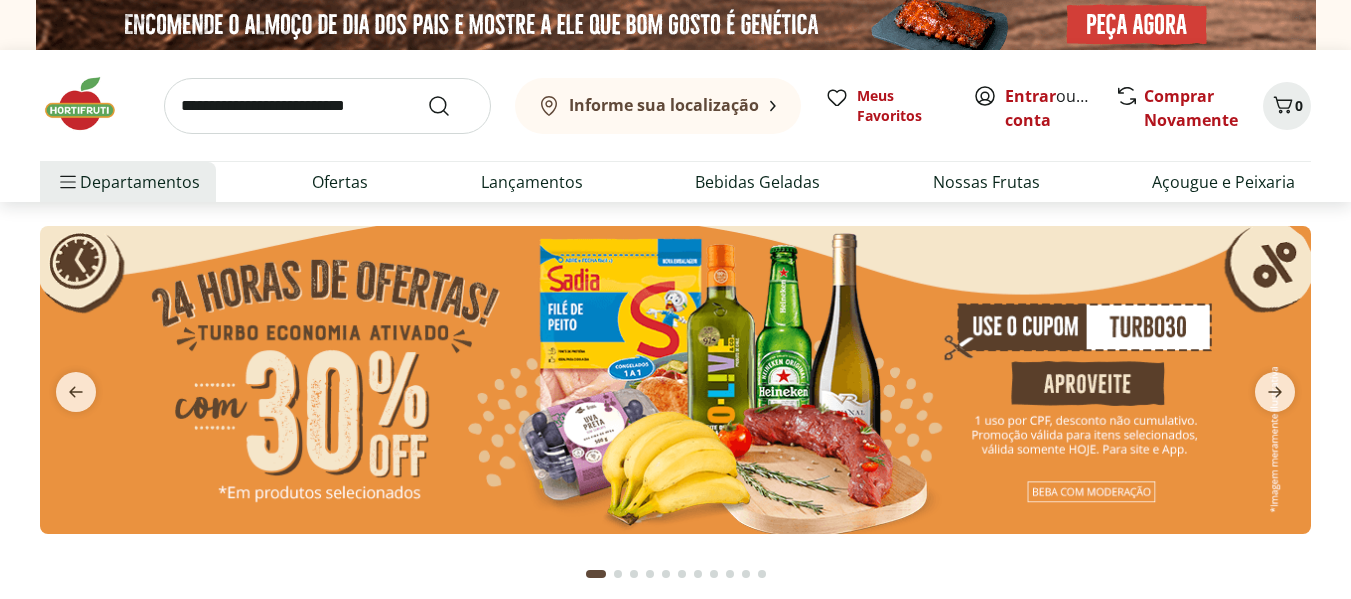 scroll, scrollTop: 0, scrollLeft: 0, axis: both 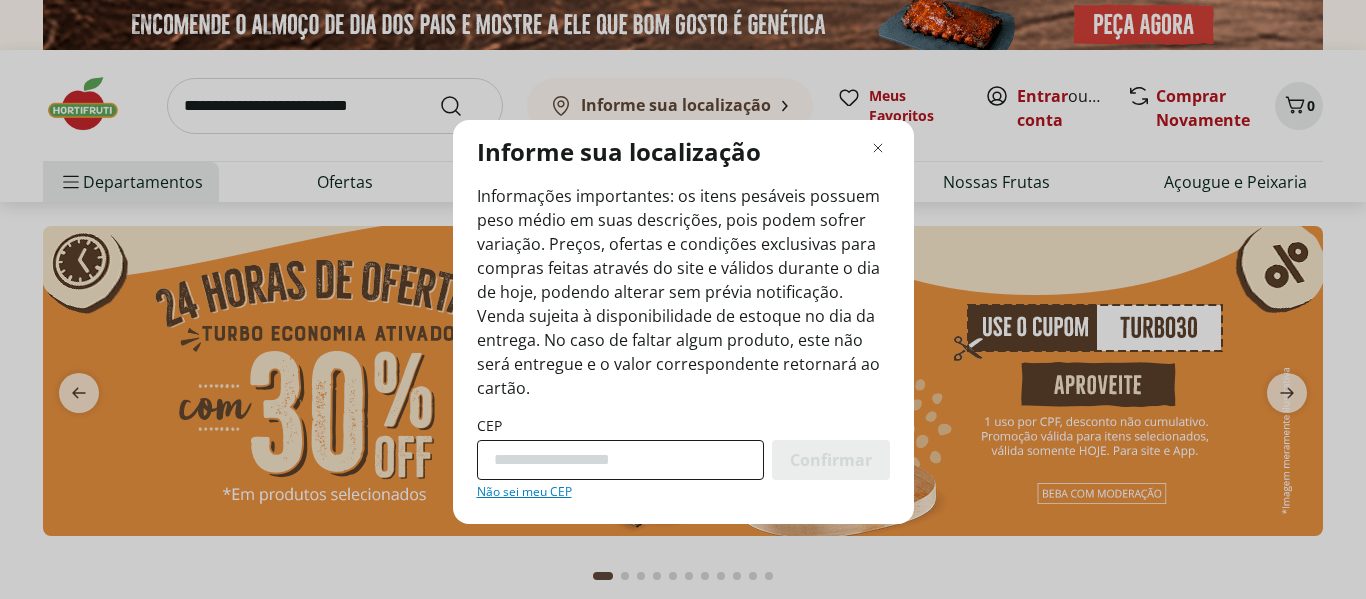 click on "CEP" at bounding box center (620, 460) 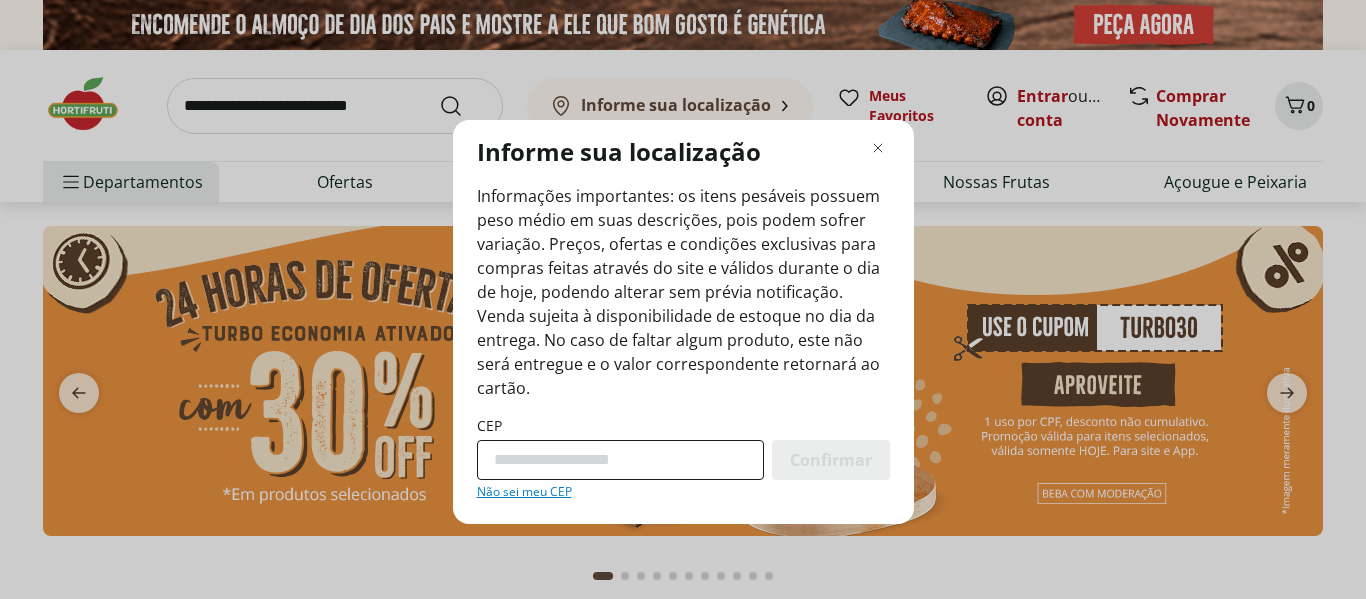 type on "*********" 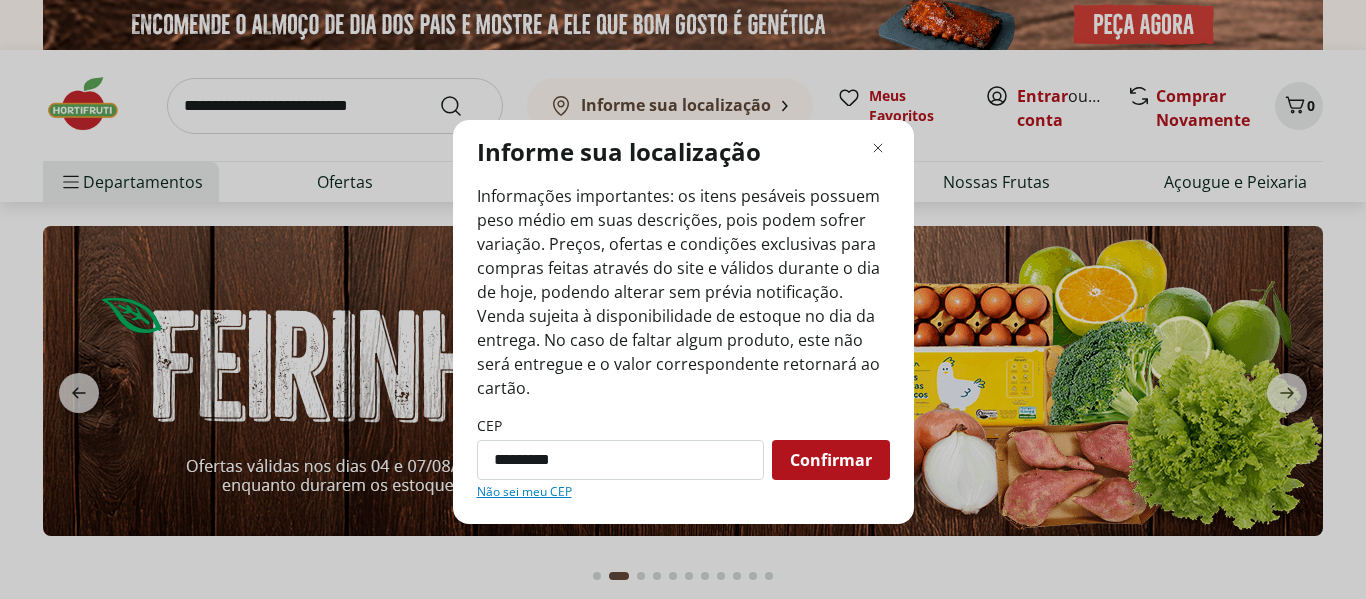 click on "Confirmar" at bounding box center [831, 460] 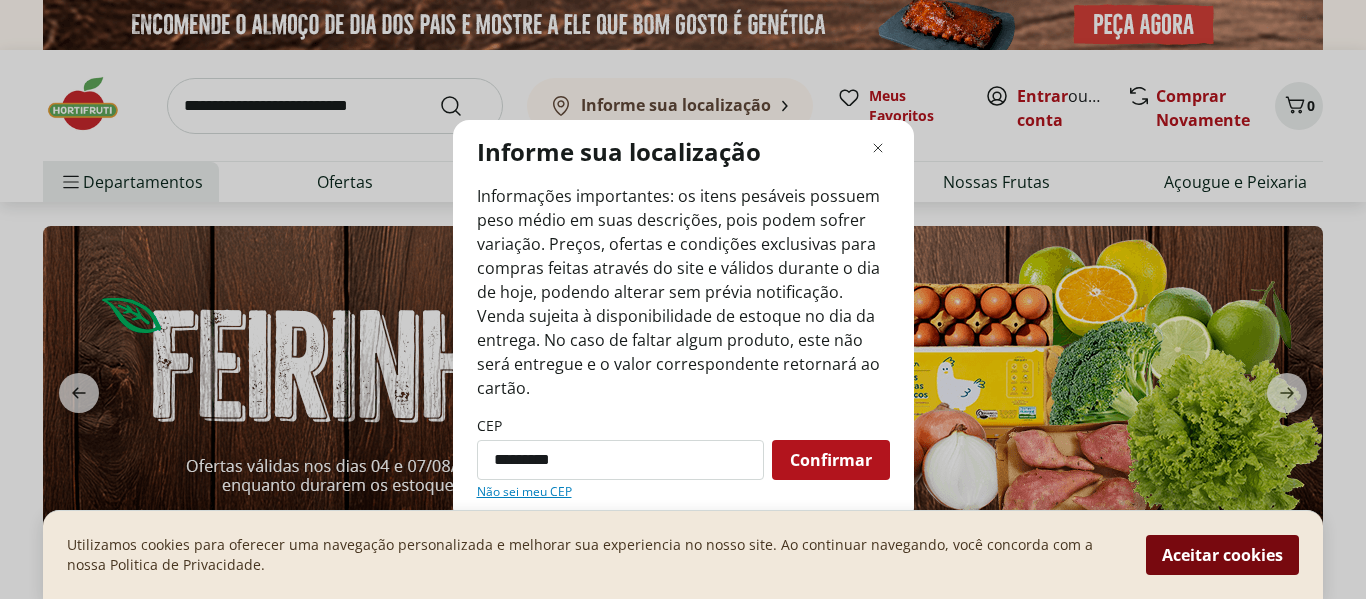 click on "Aceitar cookies" at bounding box center [1222, 555] 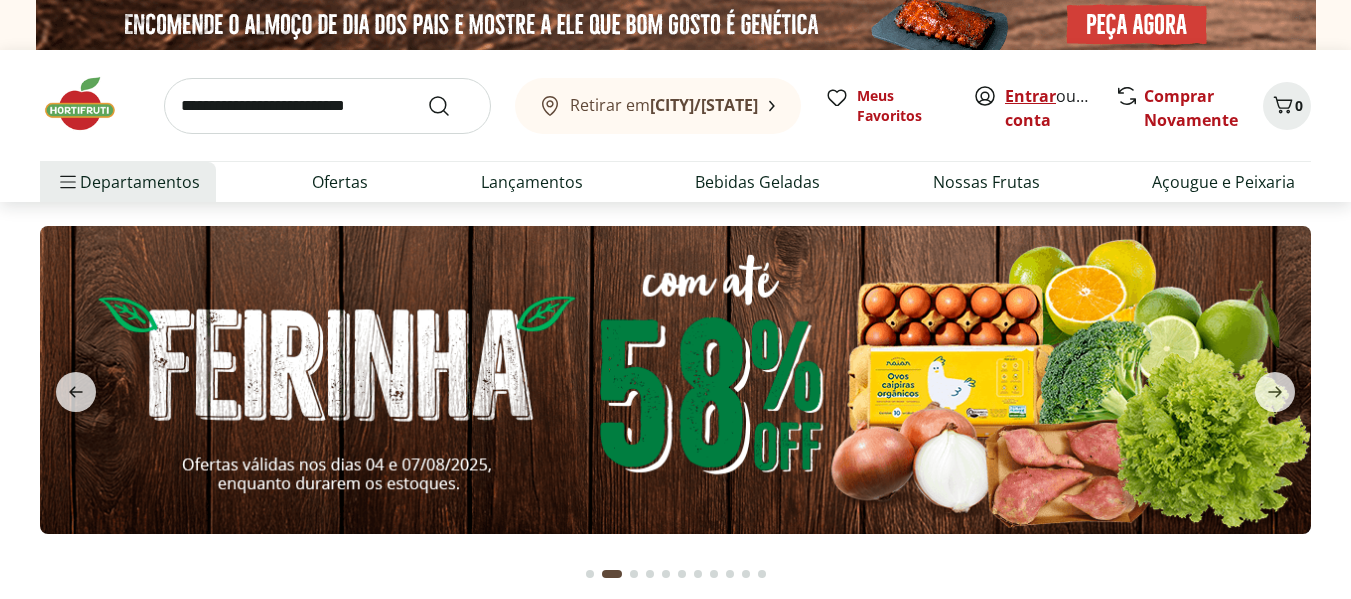 click on "Entrar" at bounding box center [1030, 96] 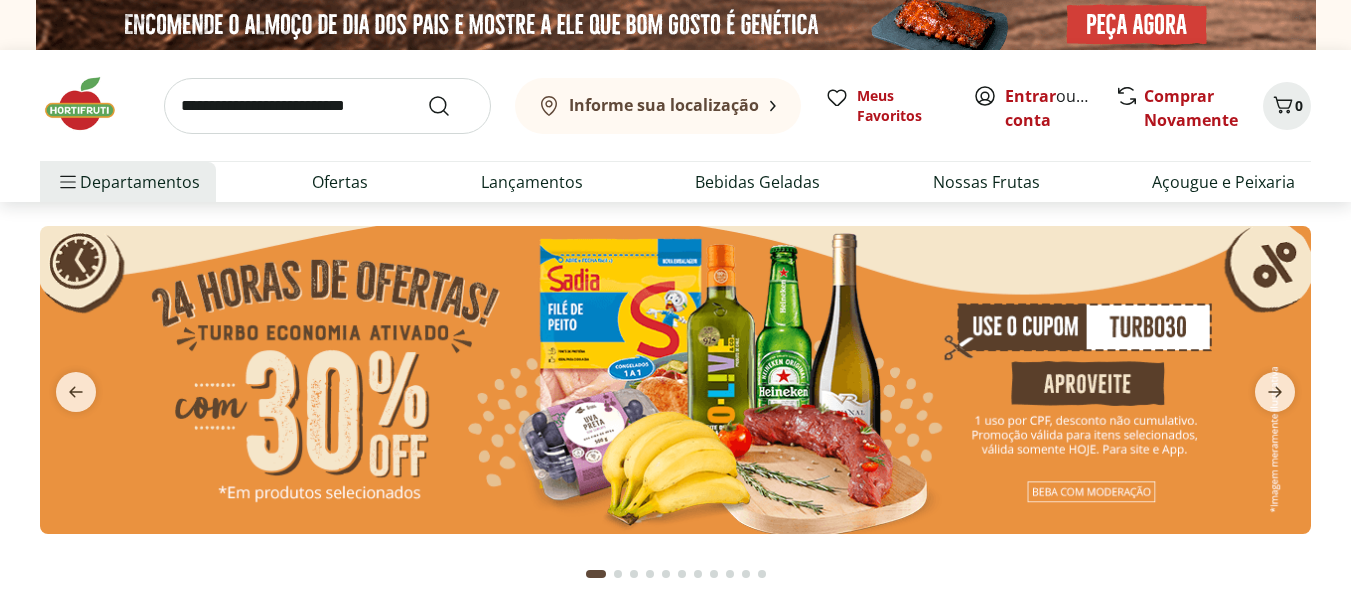 scroll, scrollTop: 0, scrollLeft: 0, axis: both 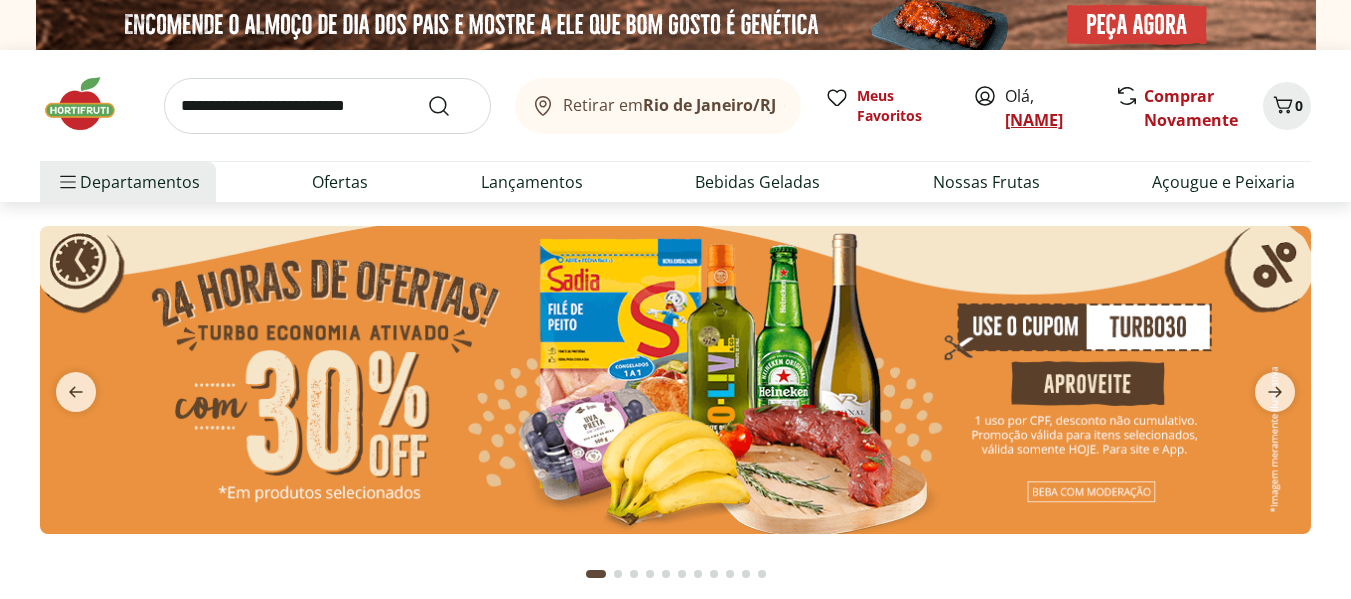 click on "[NAME]" at bounding box center [1034, 120] 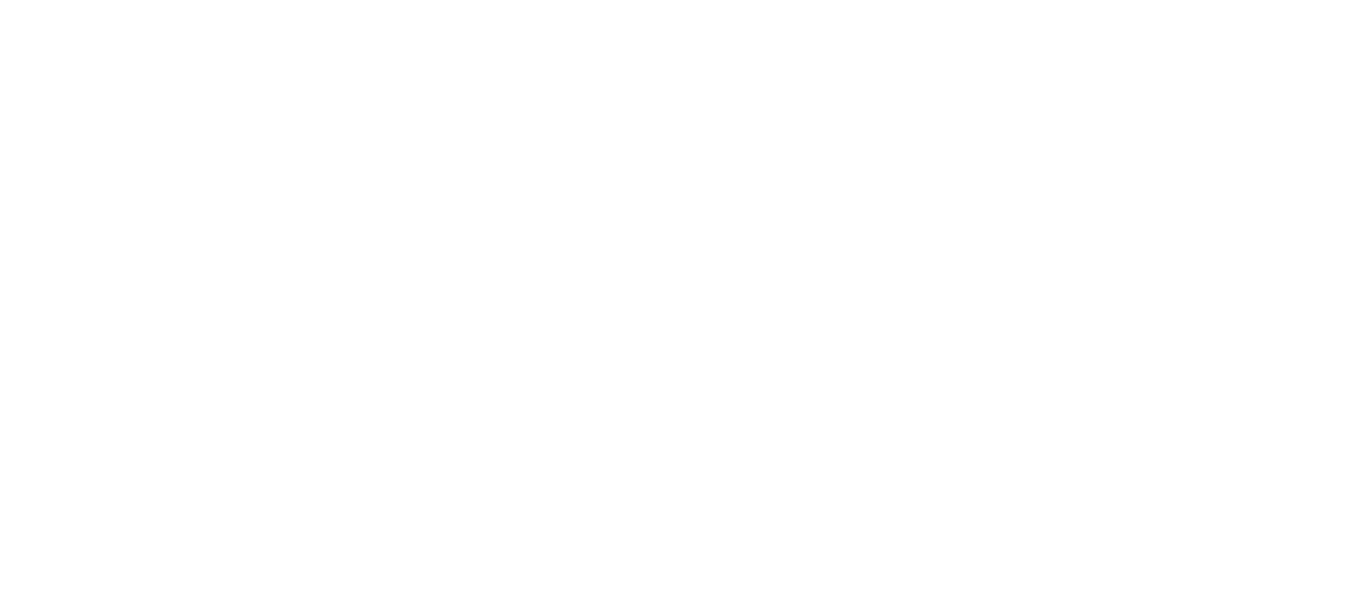 scroll, scrollTop: 0, scrollLeft: 0, axis: both 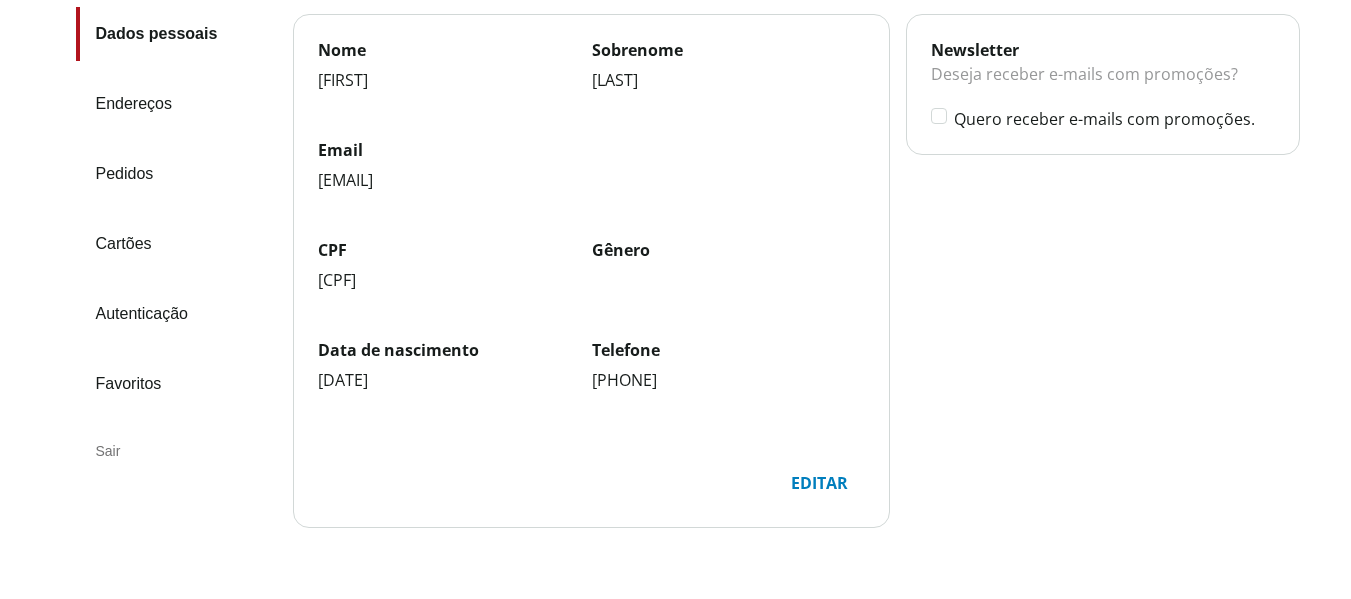 click on "Autenticação" at bounding box center (176, 314) 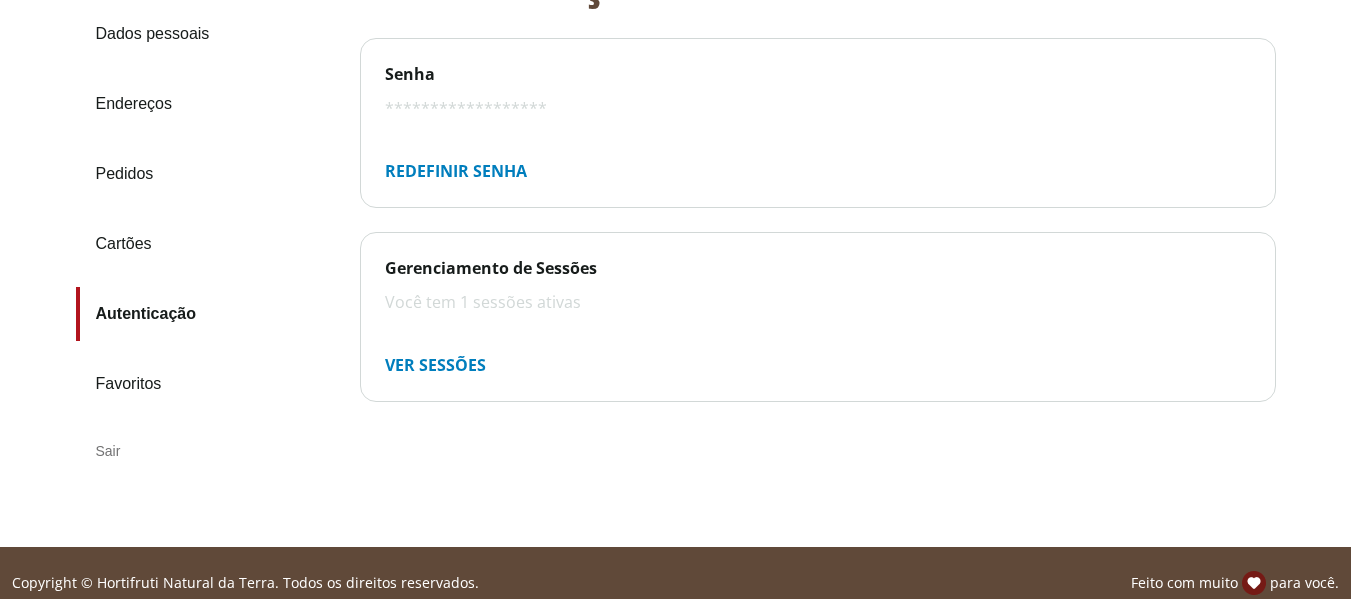 click on "Redefinir senha" at bounding box center [456, 171] 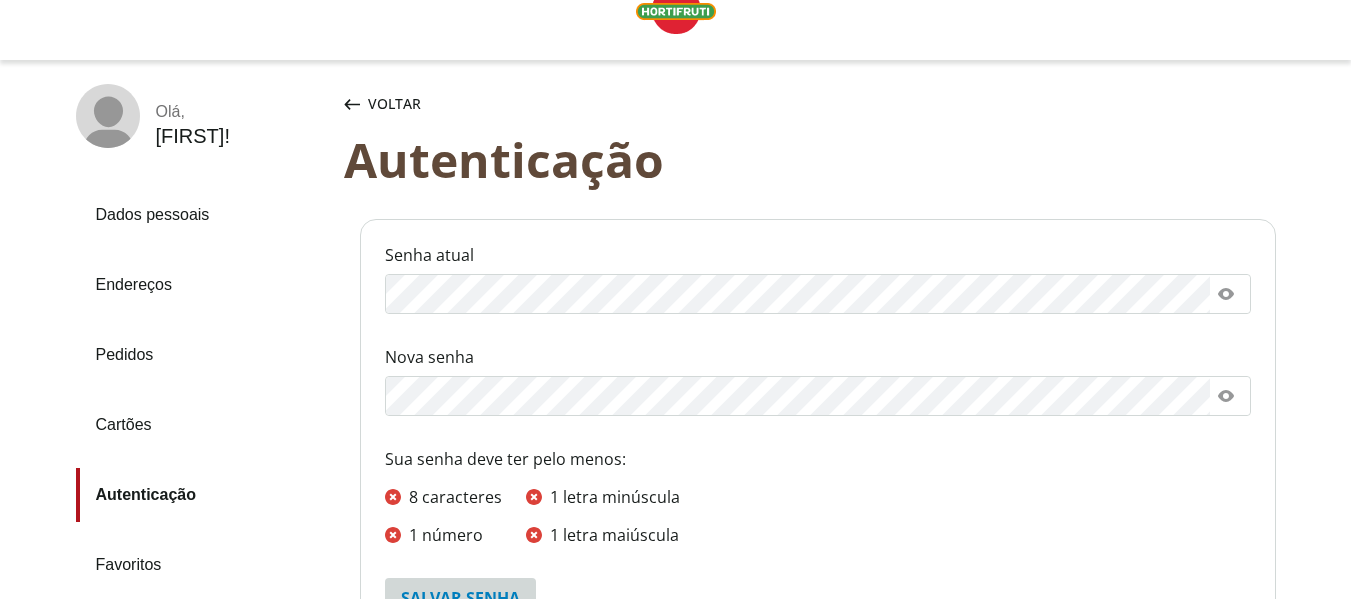 scroll, scrollTop: 0, scrollLeft: 0, axis: both 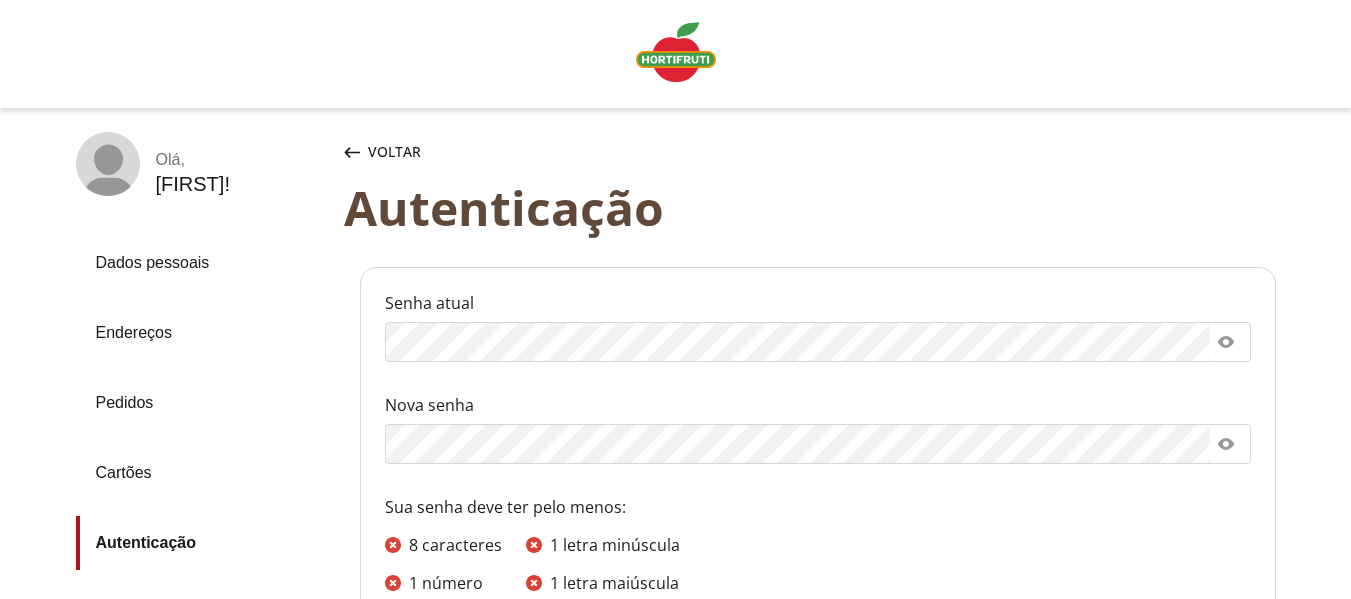 click on "Dados pessoais" at bounding box center [398, 152] 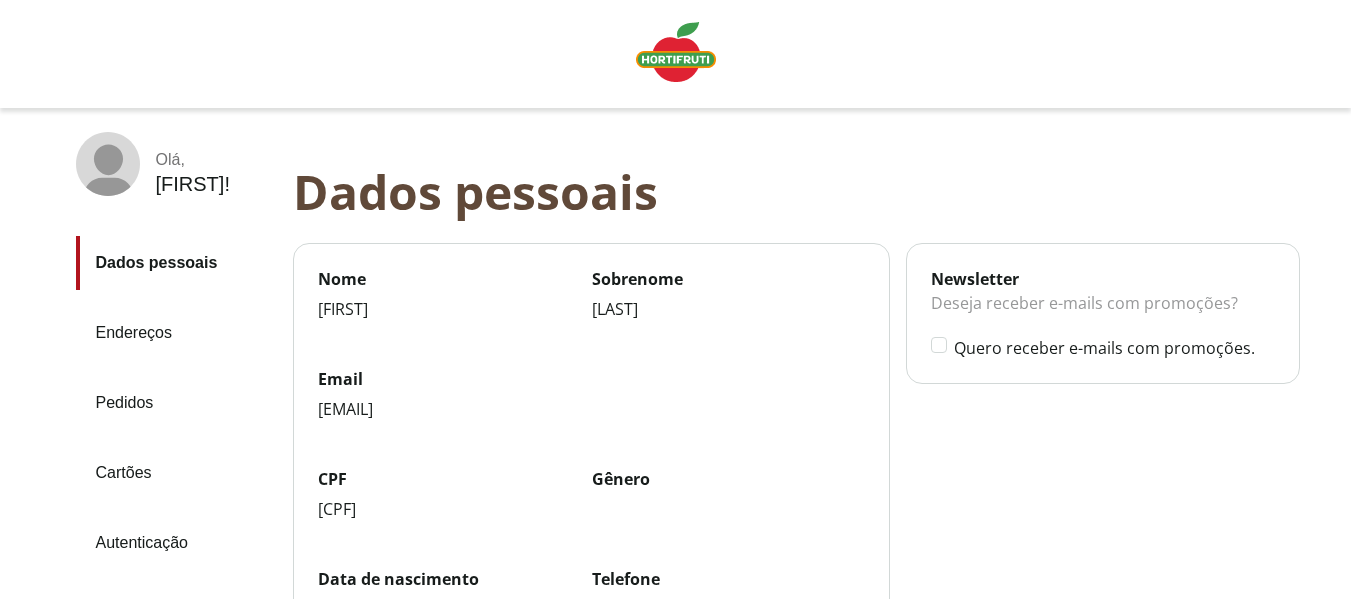 click at bounding box center [676, 52] 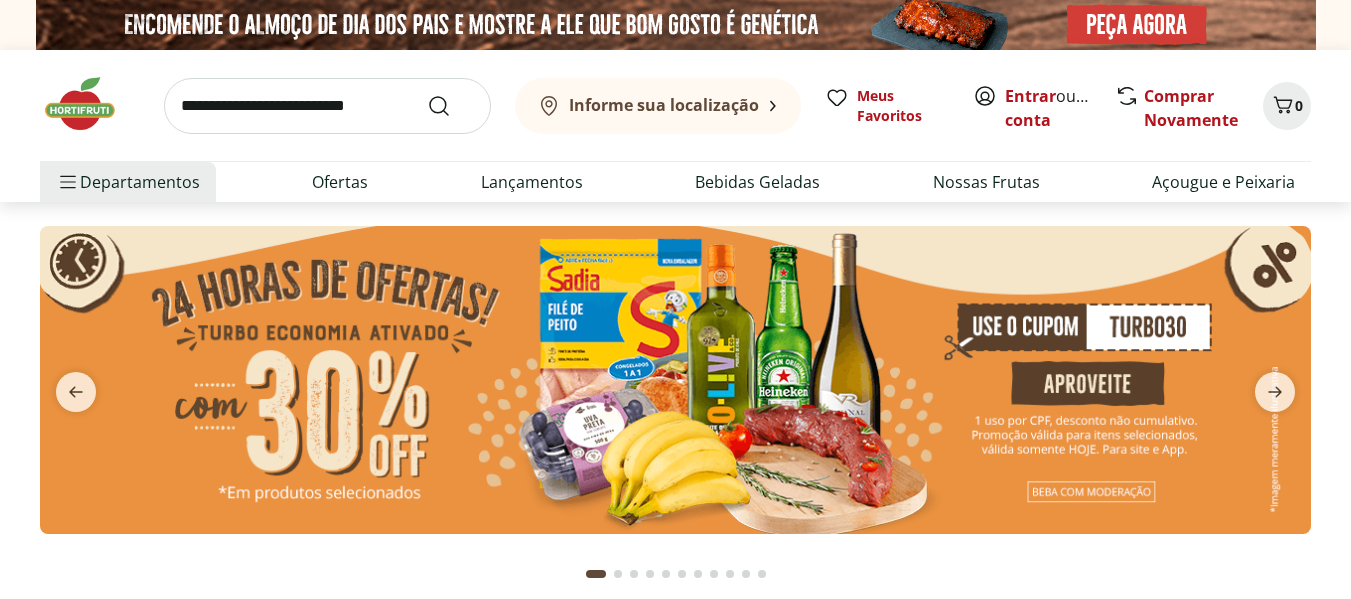 scroll, scrollTop: 0, scrollLeft: 0, axis: both 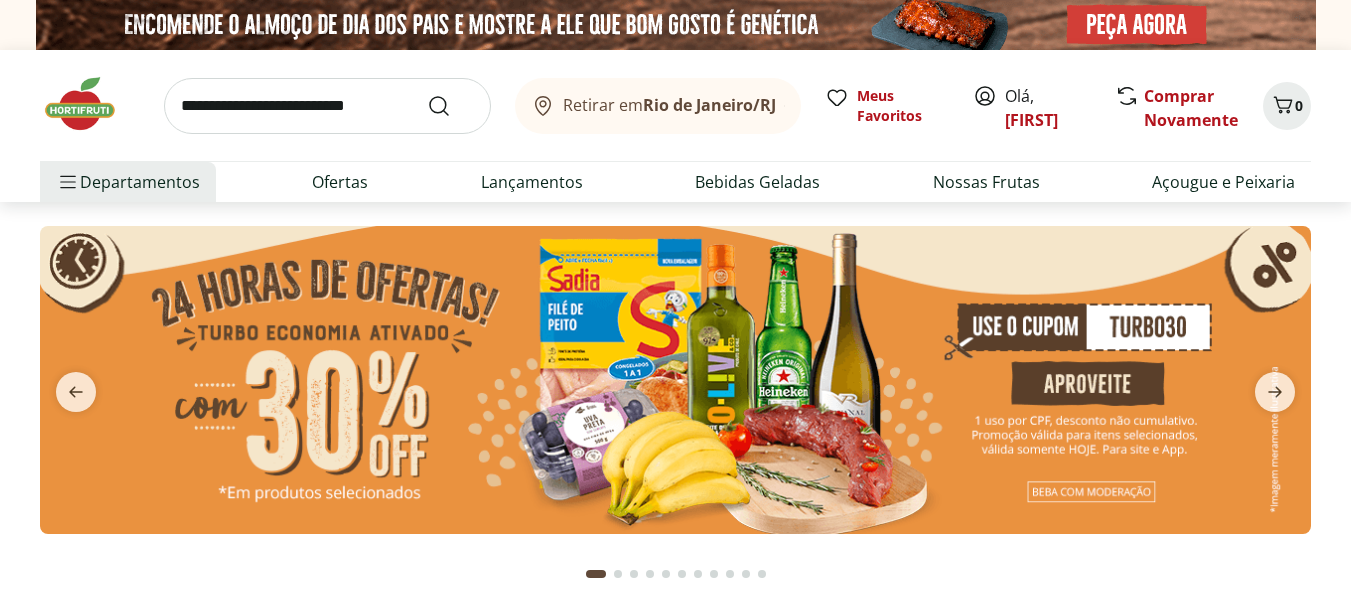 click at bounding box center (327, 106) 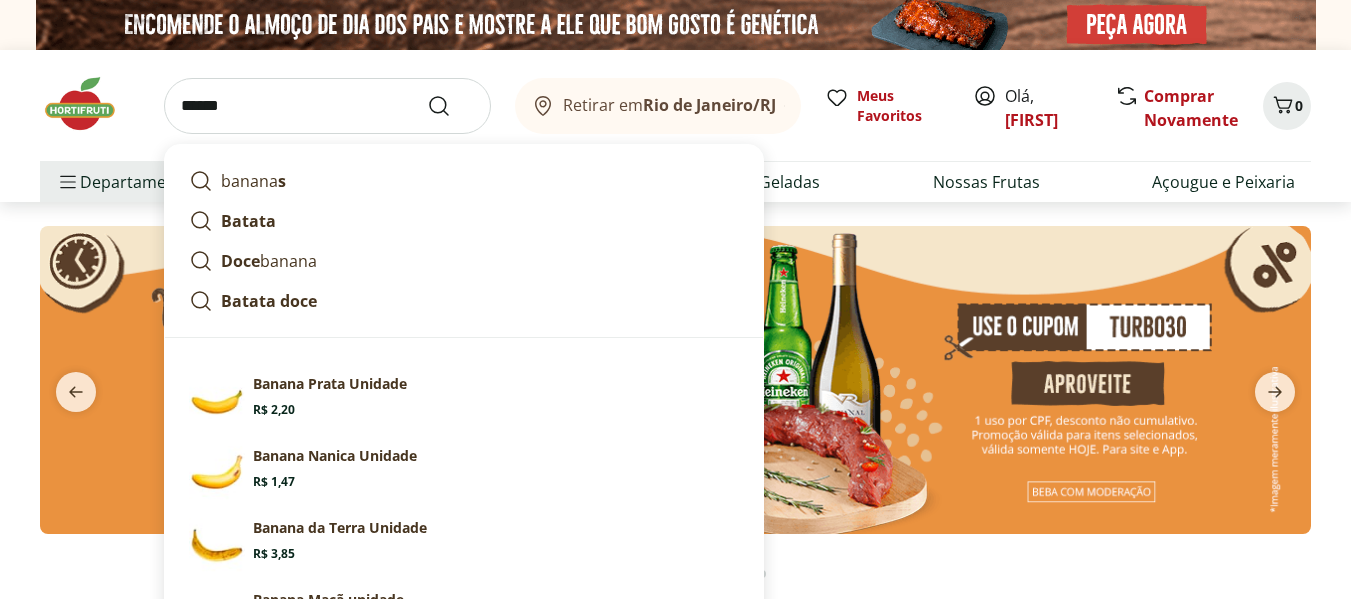 type on "******" 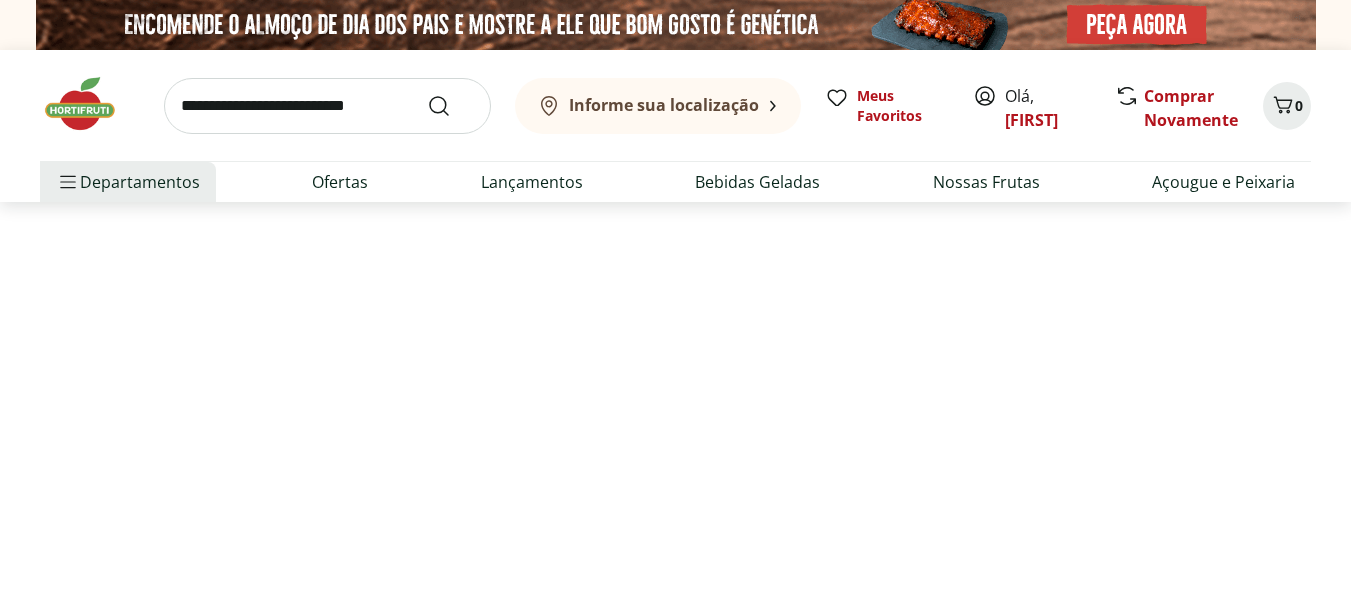 select on "**********" 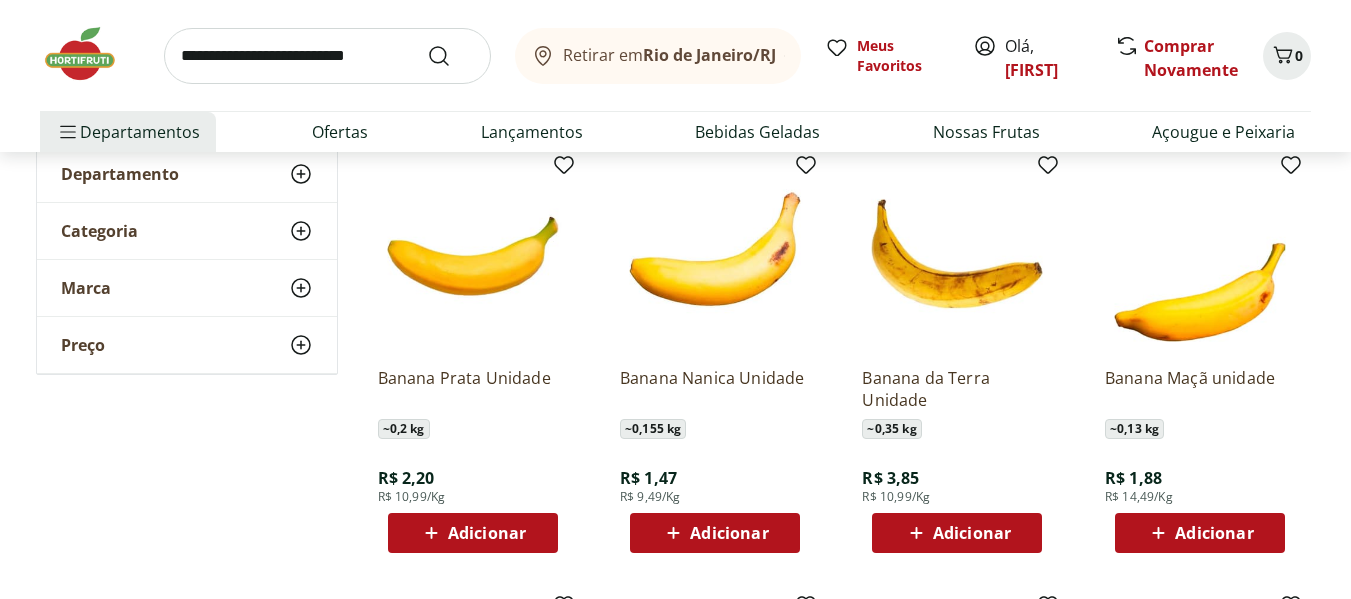 scroll, scrollTop: 267, scrollLeft: 0, axis: vertical 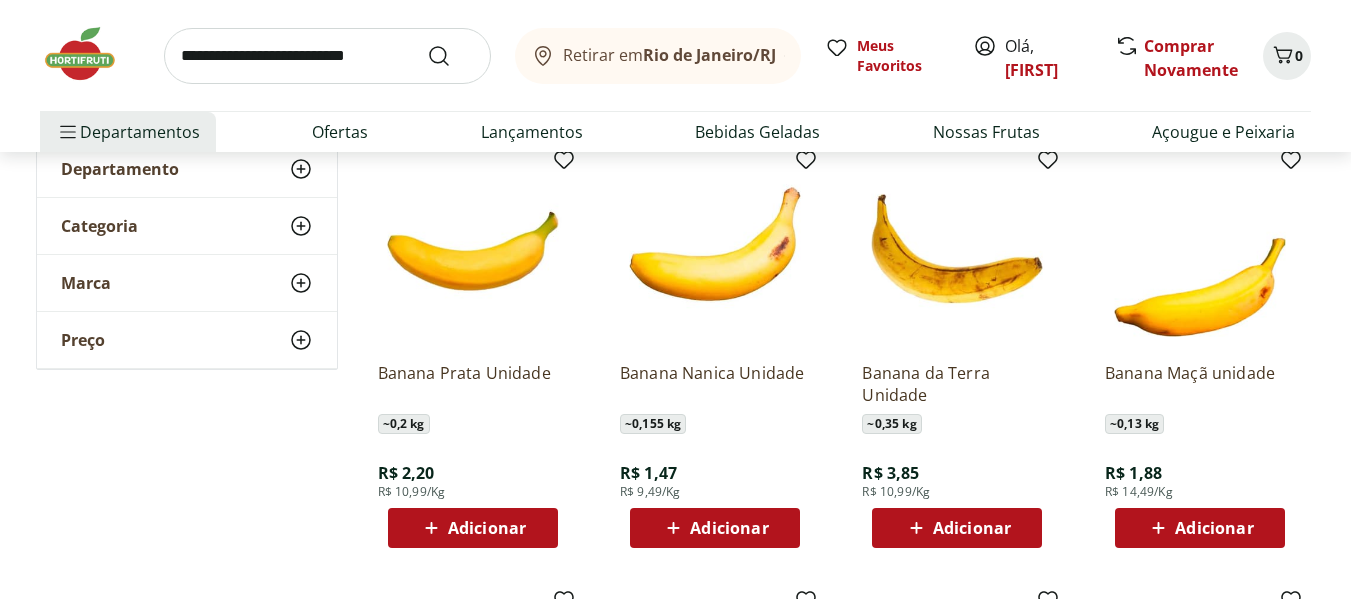 click 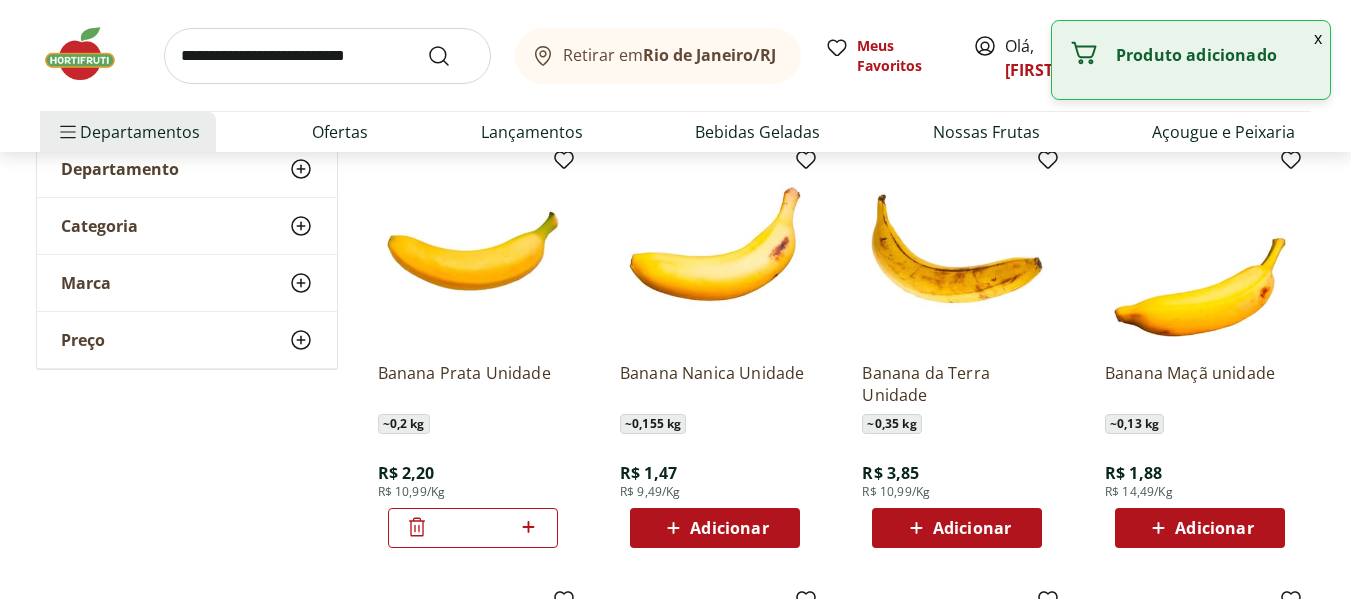 click 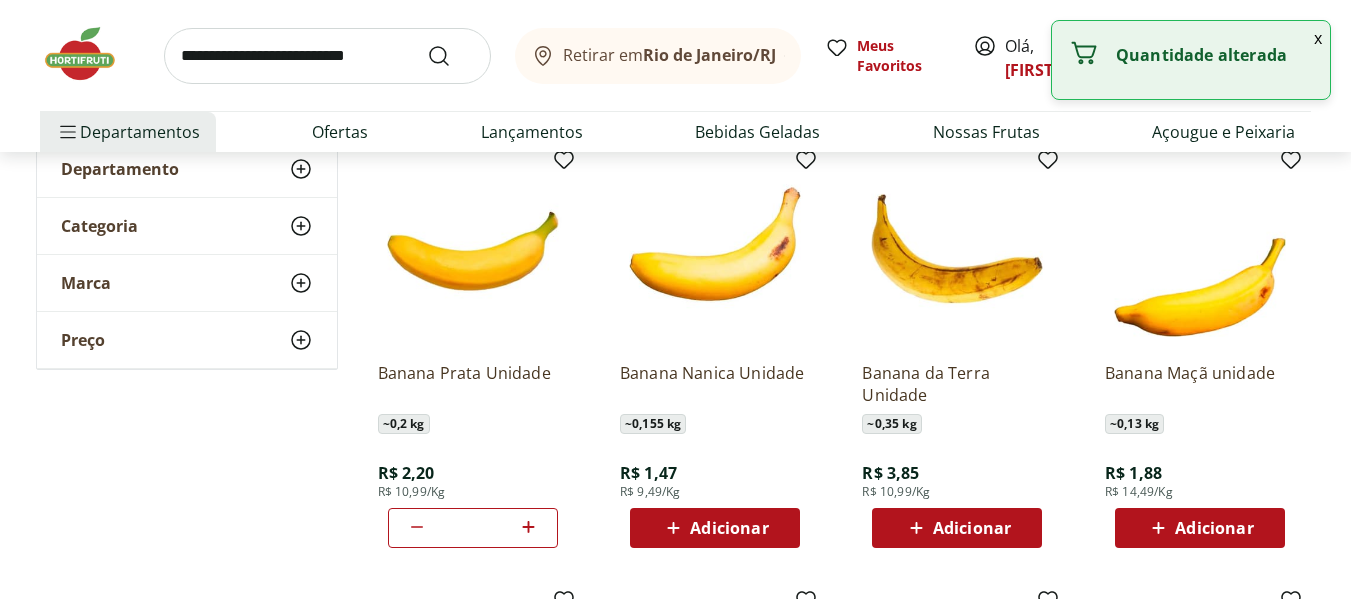 click 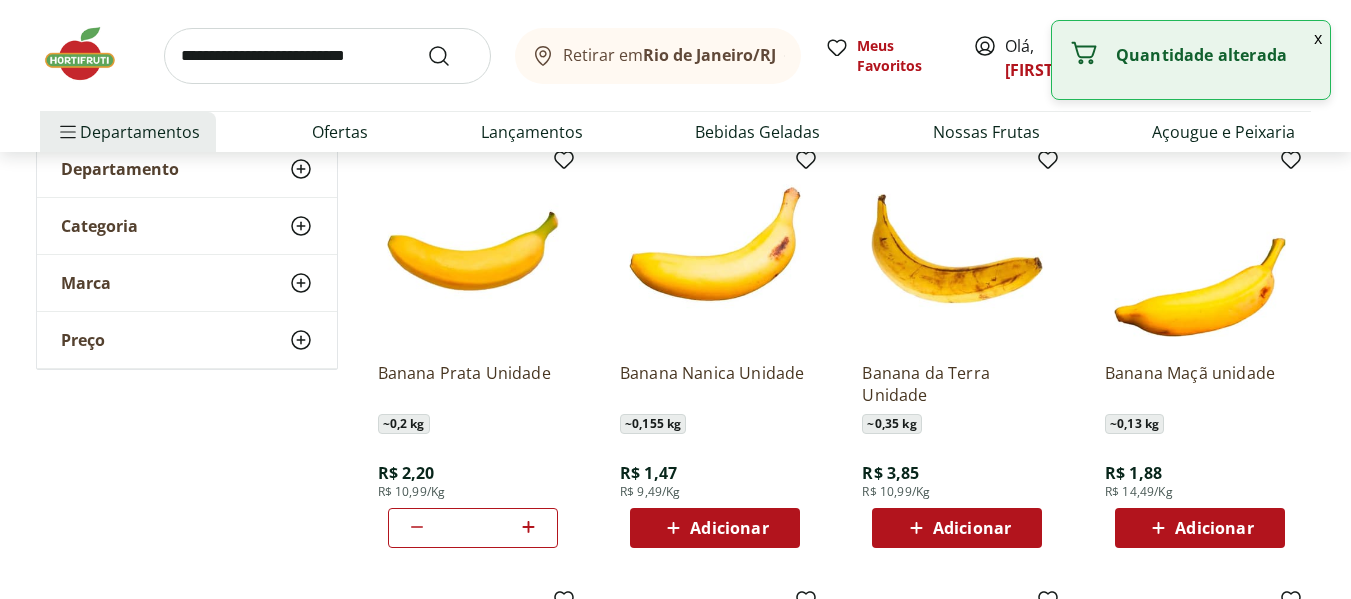 click 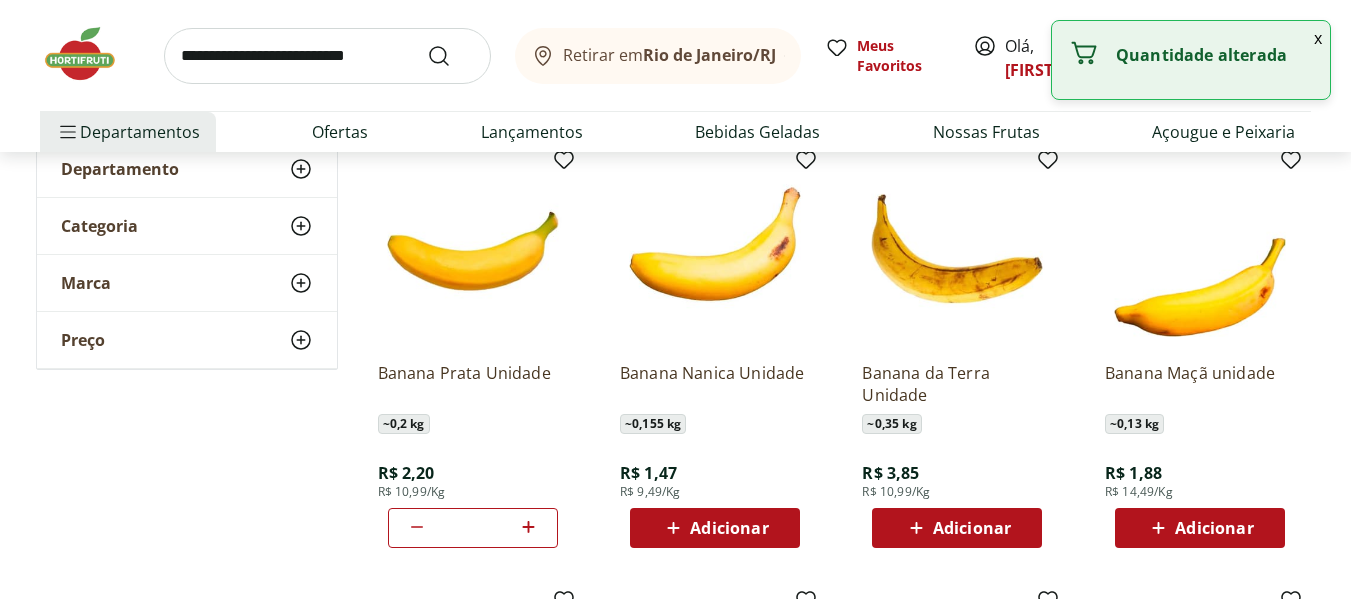 click 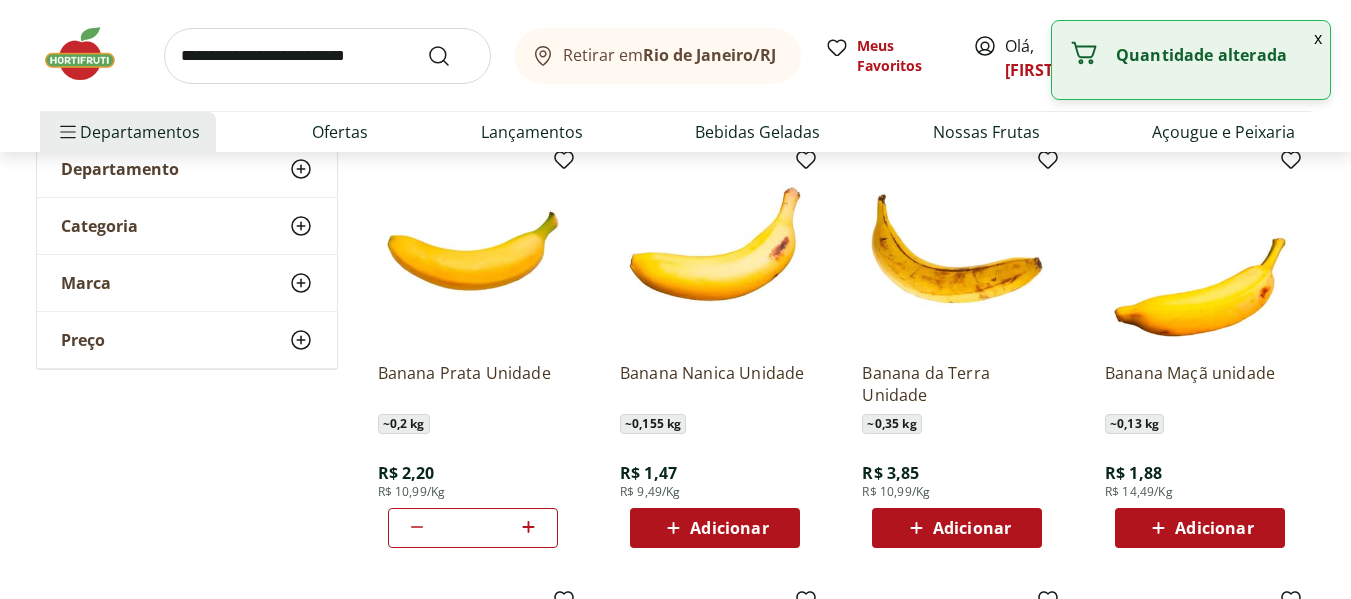 click 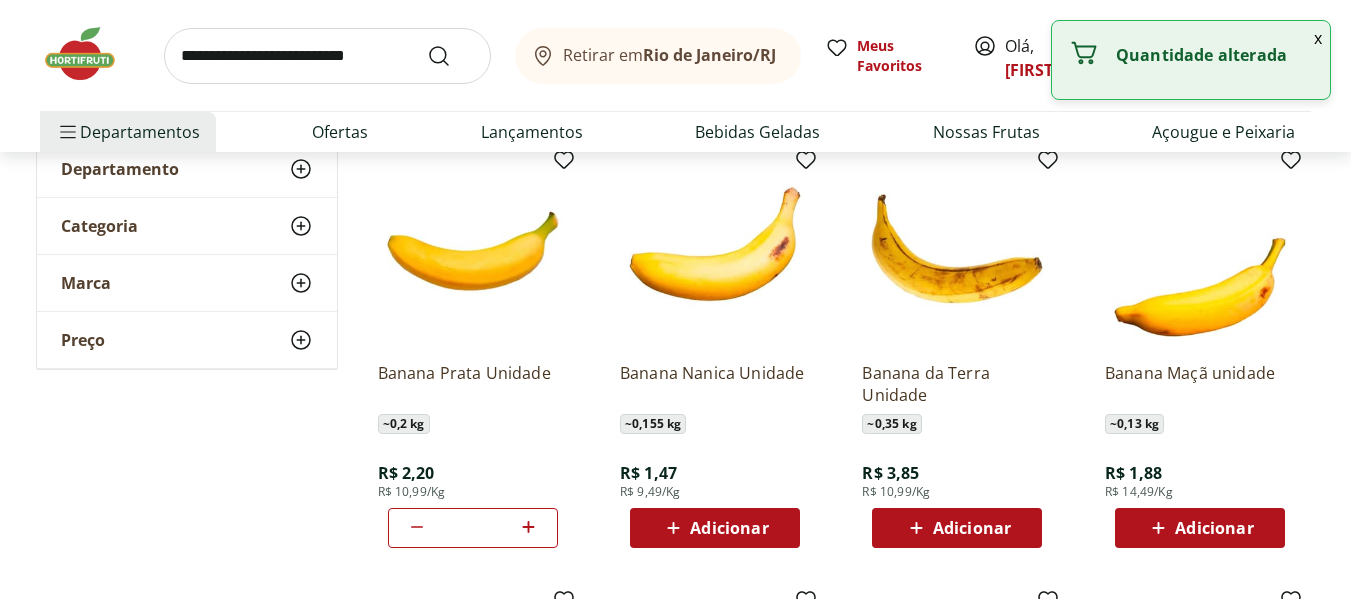 click 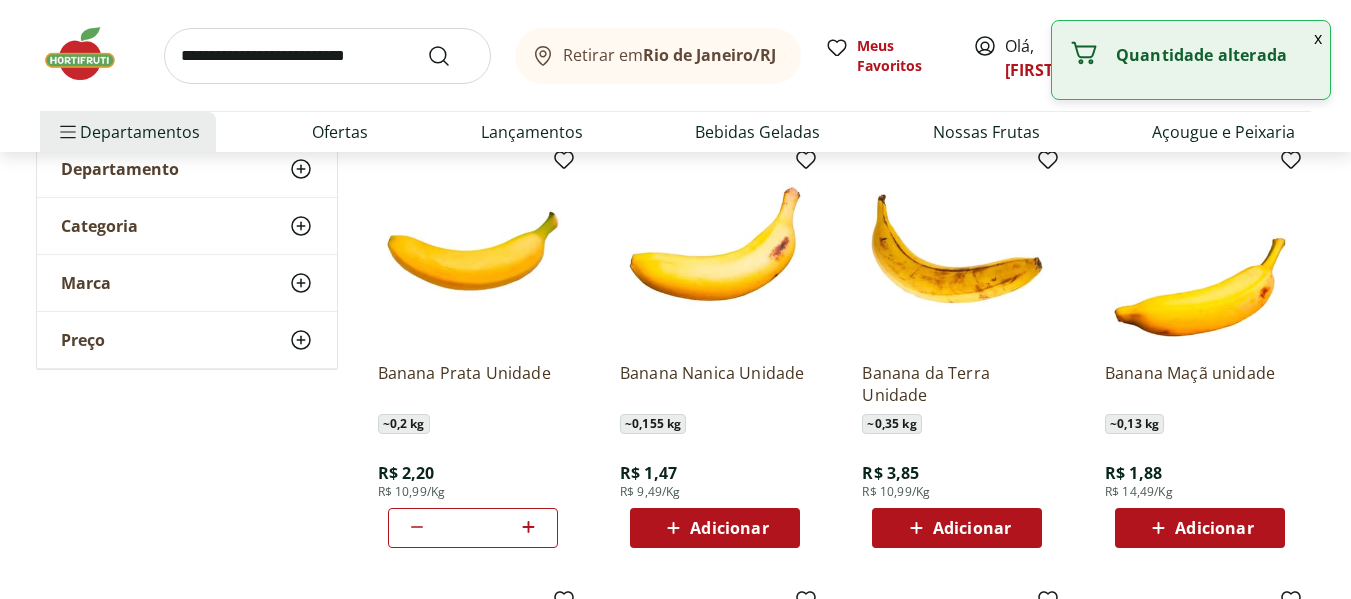 click 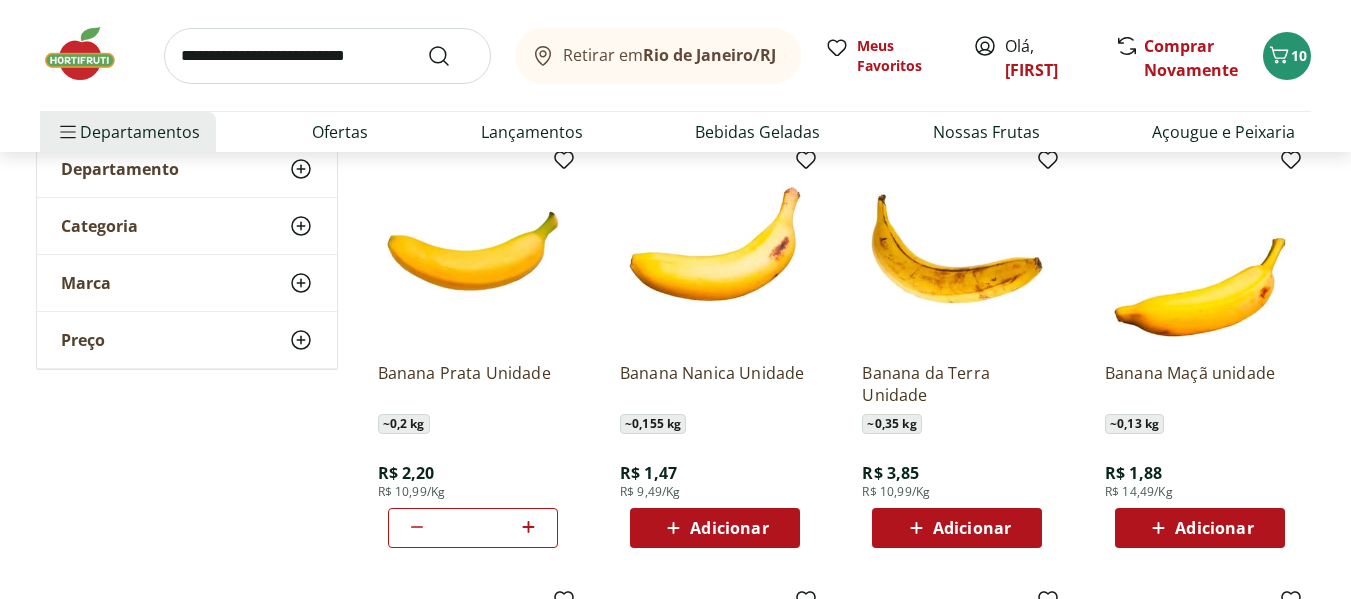 click 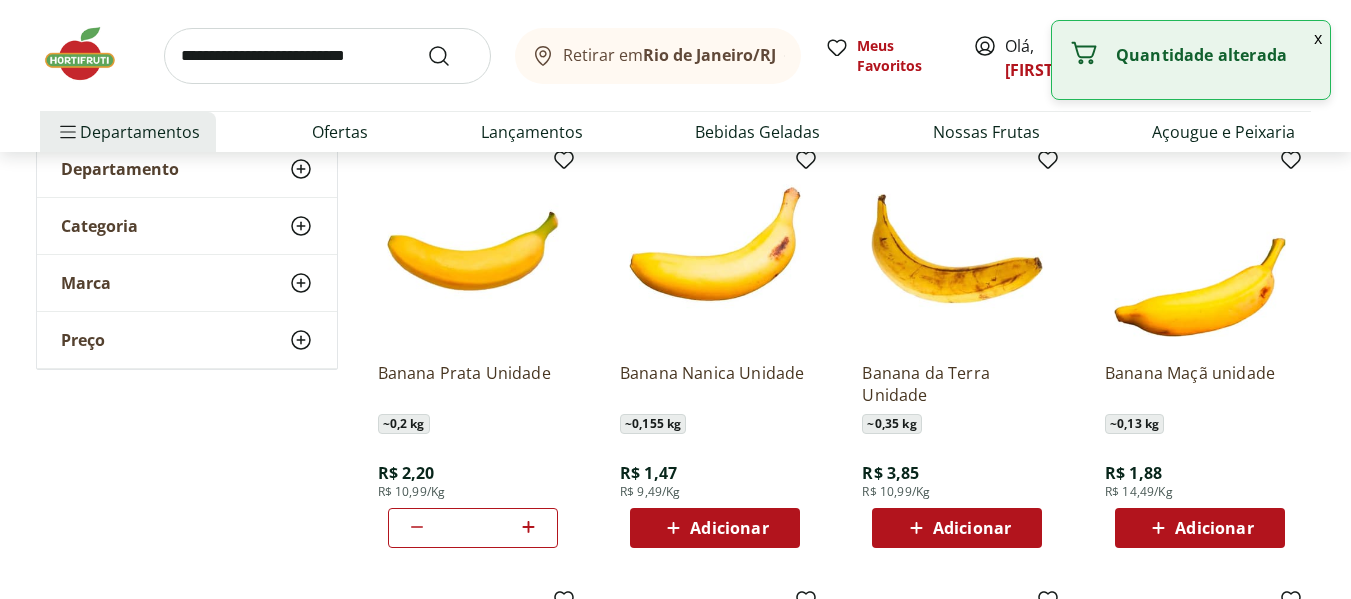 click 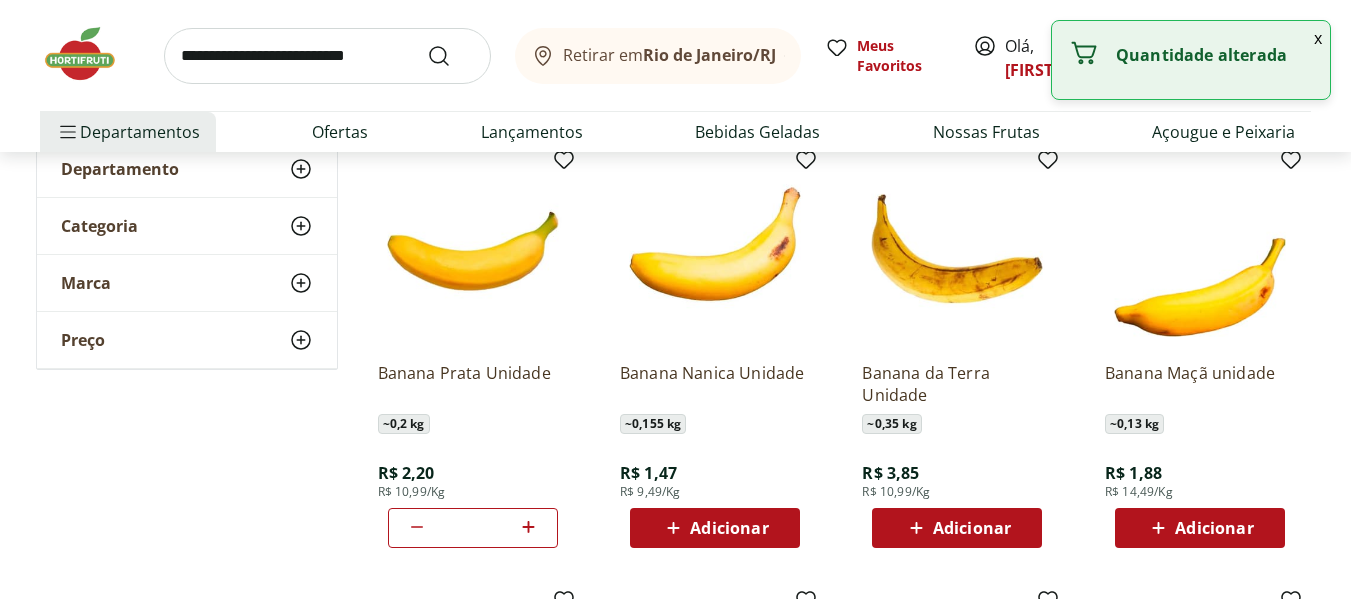 click 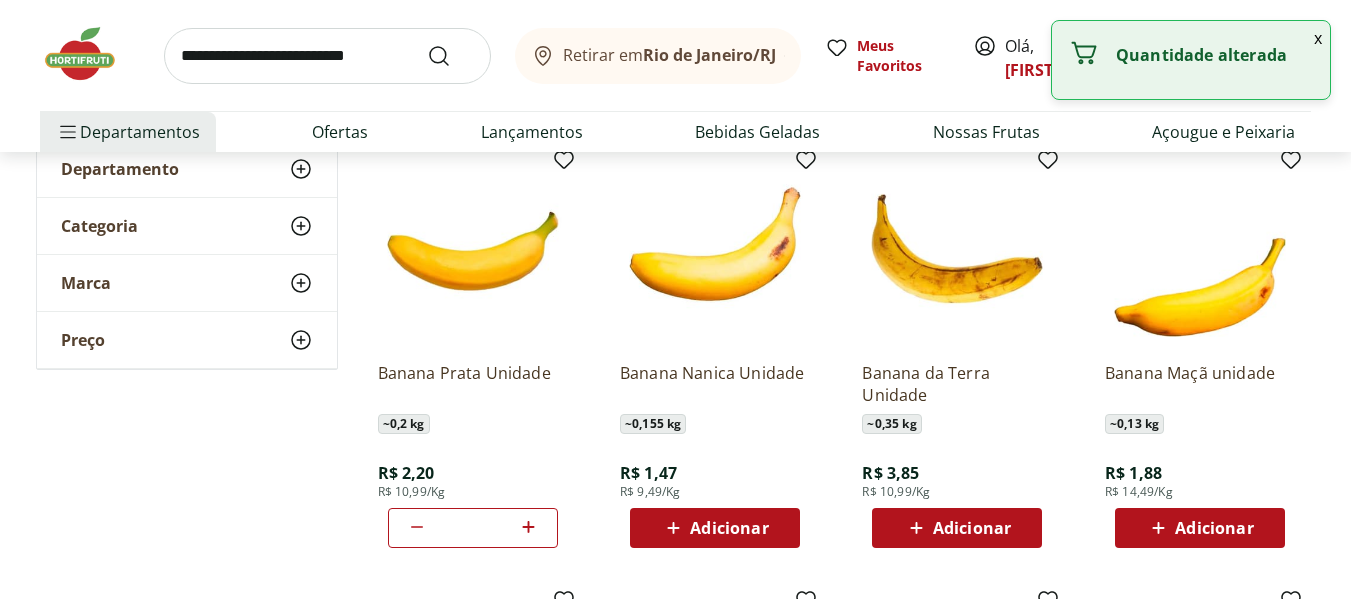 click on "Adicionar" at bounding box center [1214, 528] 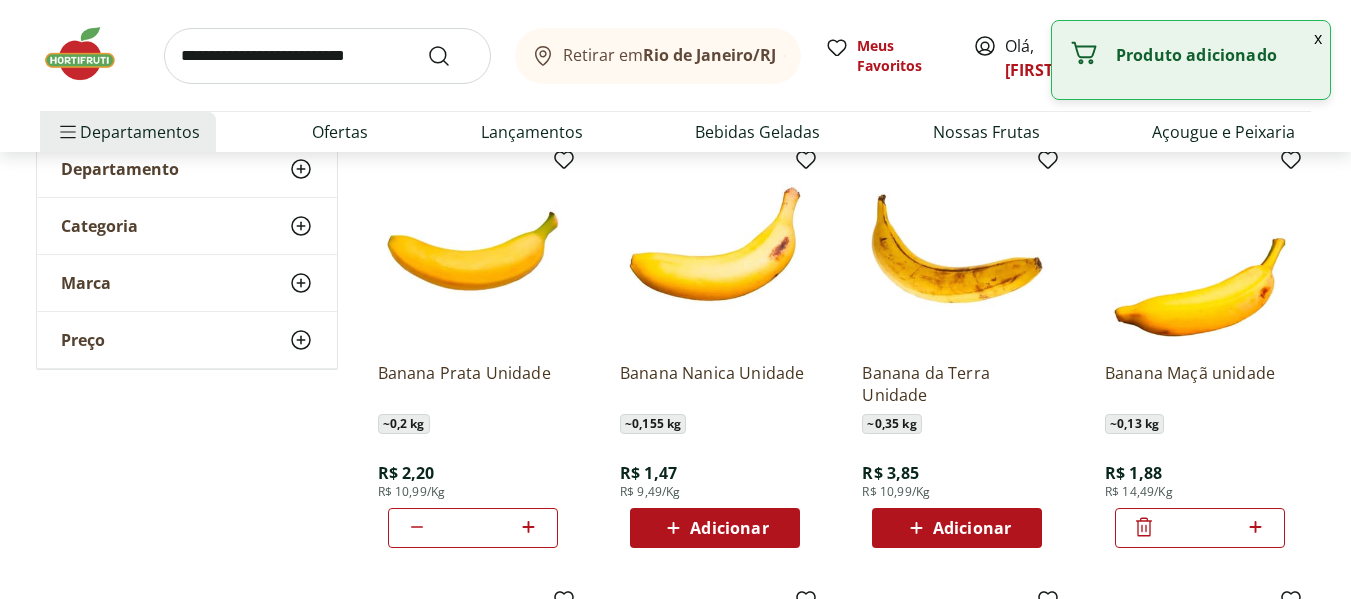 click 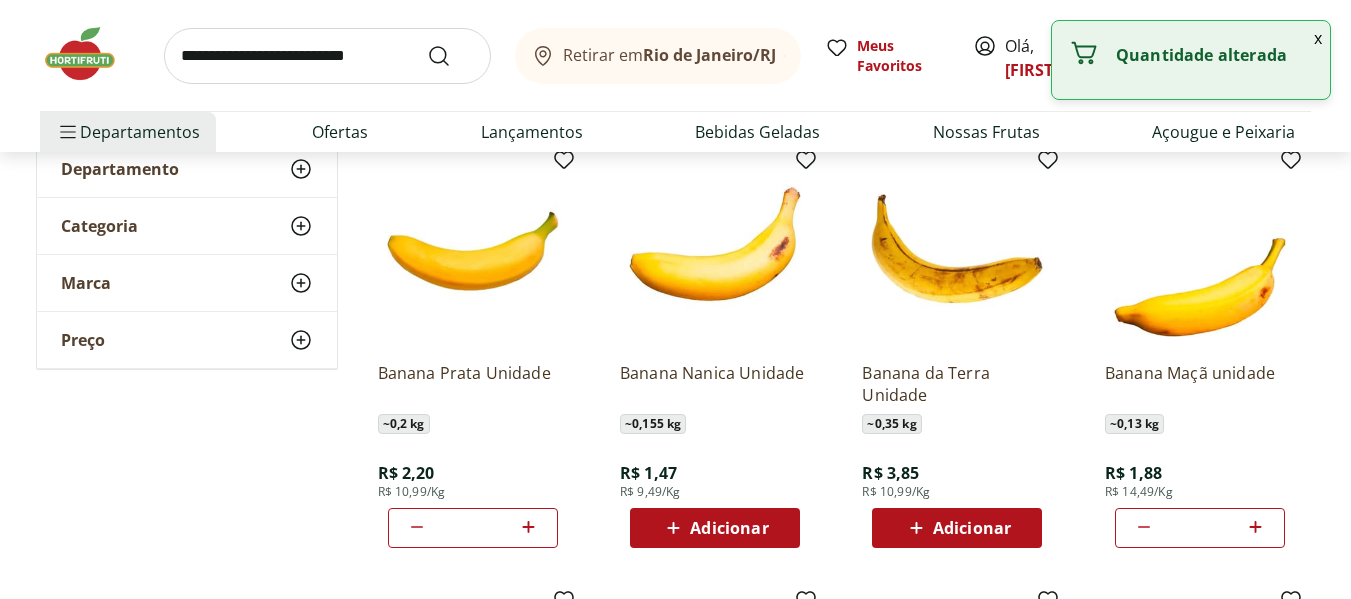 click 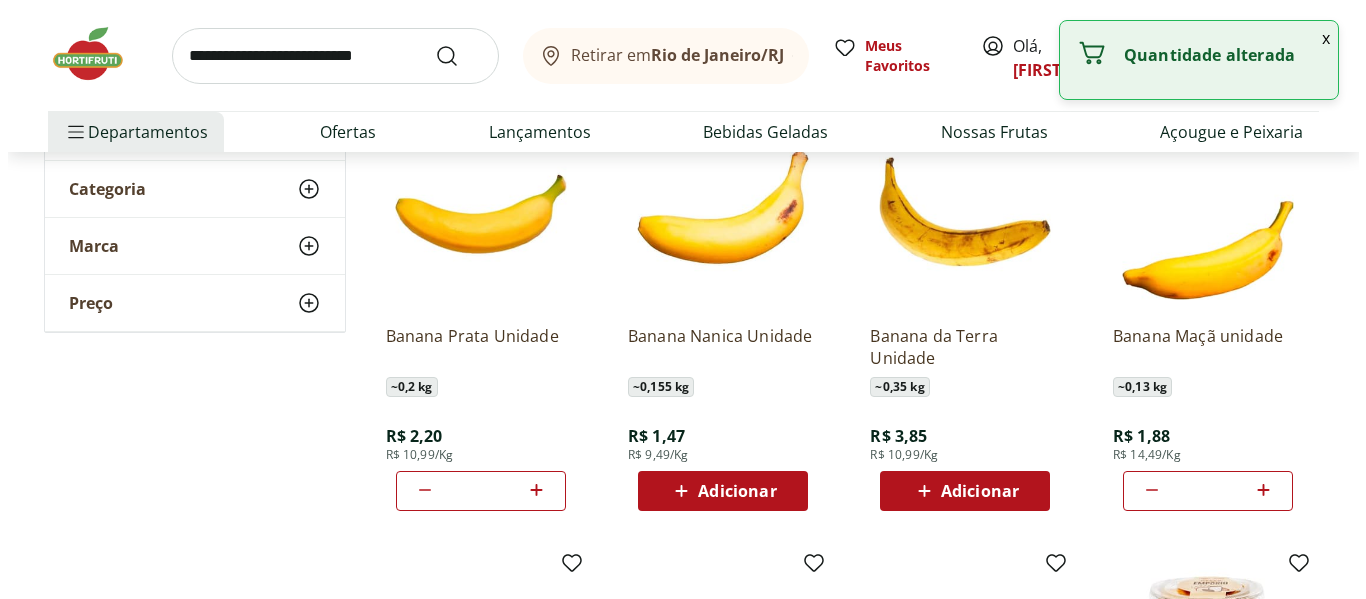 scroll, scrollTop: 300, scrollLeft: 0, axis: vertical 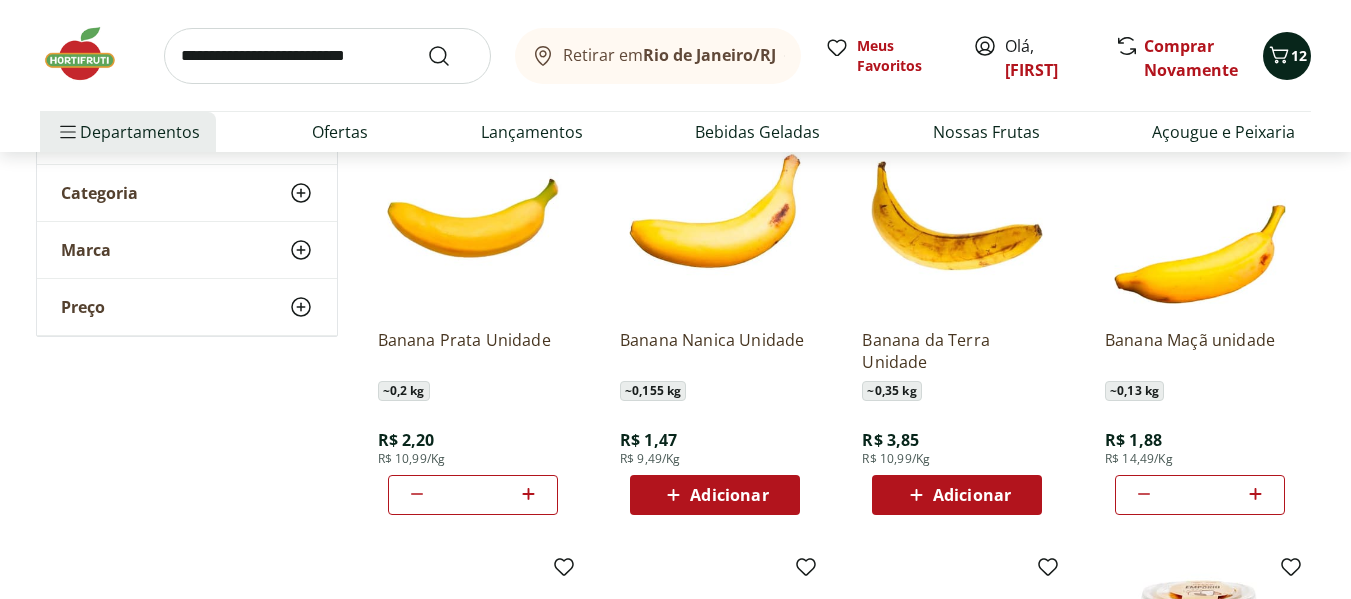 click 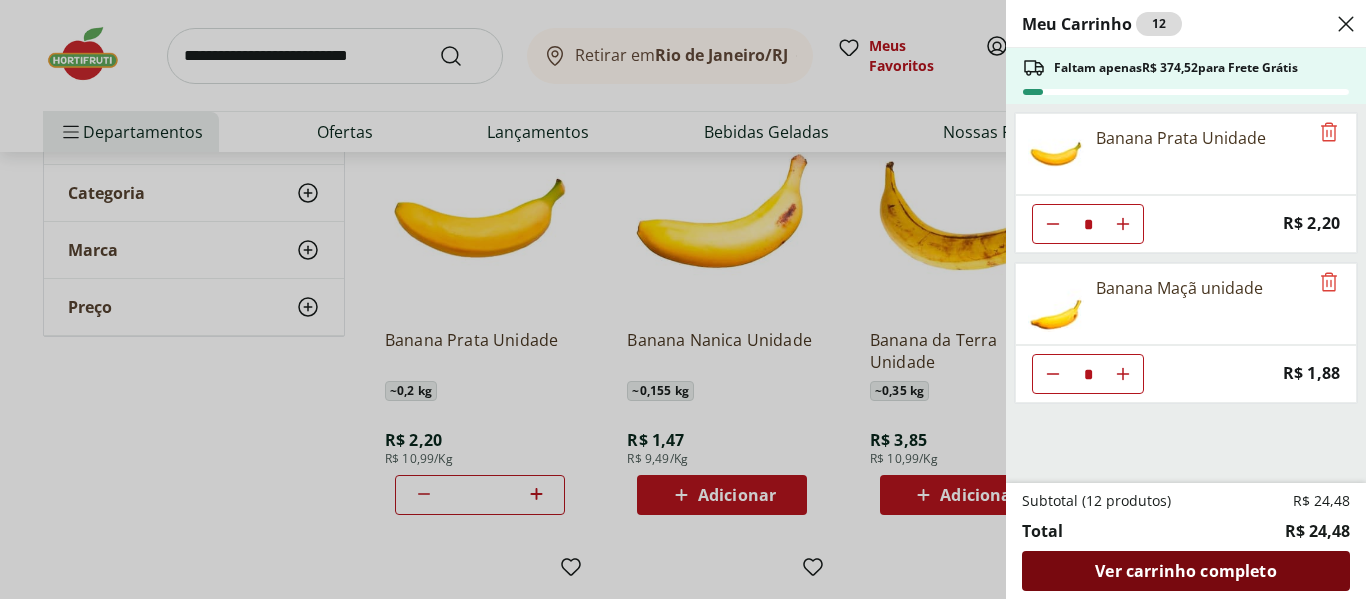 click on "Ver carrinho completo" at bounding box center [1185, 571] 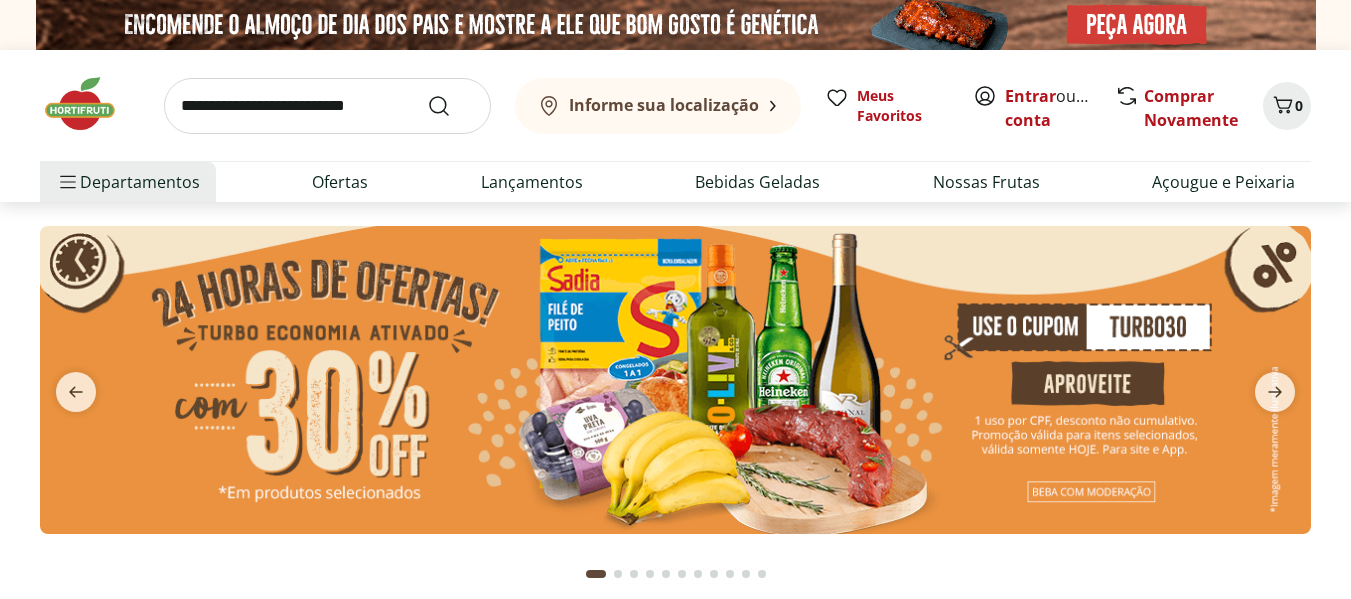 scroll, scrollTop: 0, scrollLeft: 0, axis: both 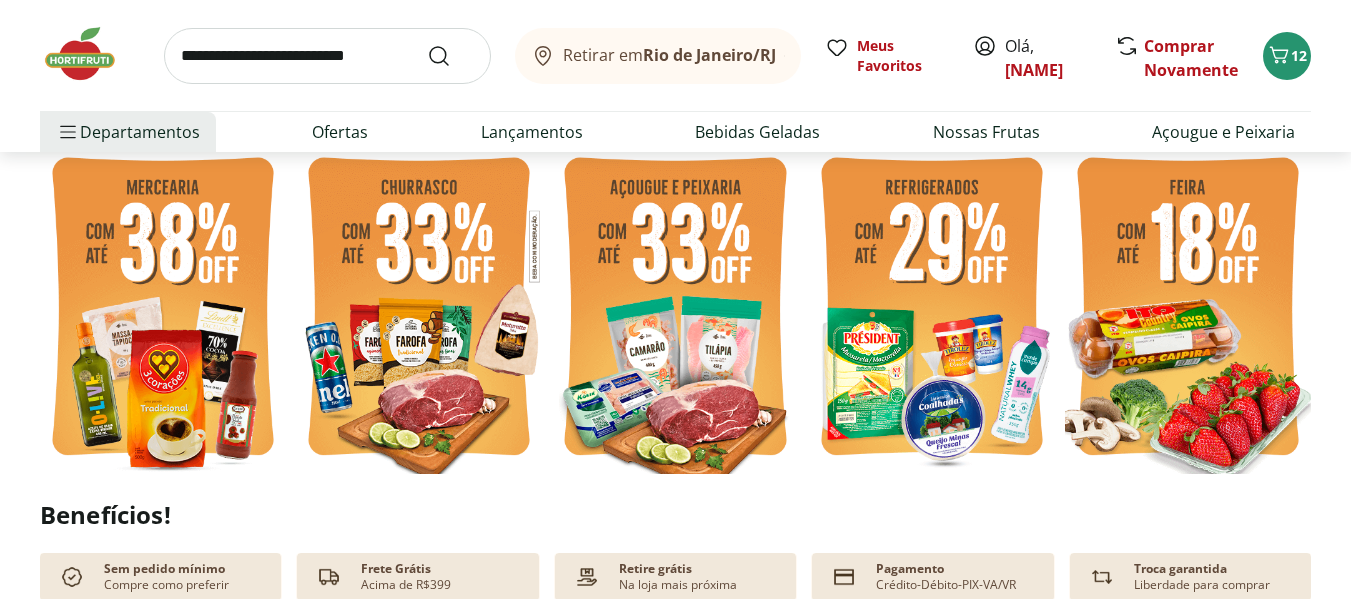 click at bounding box center [1188, 309] 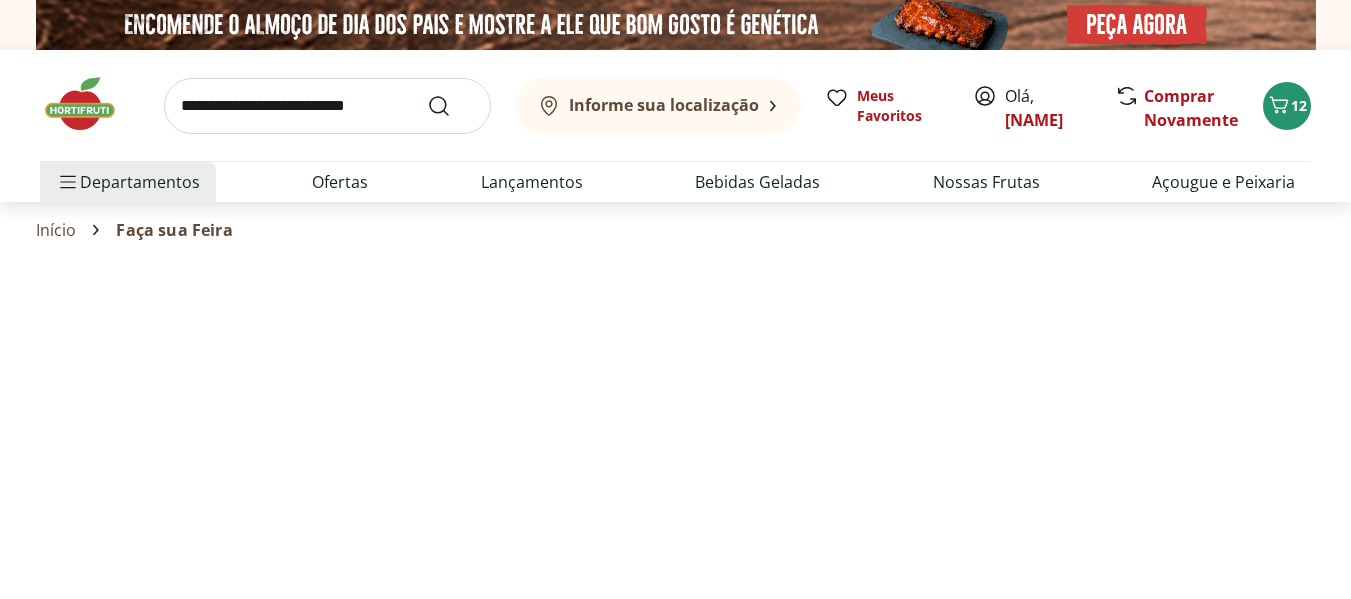 select on "**********" 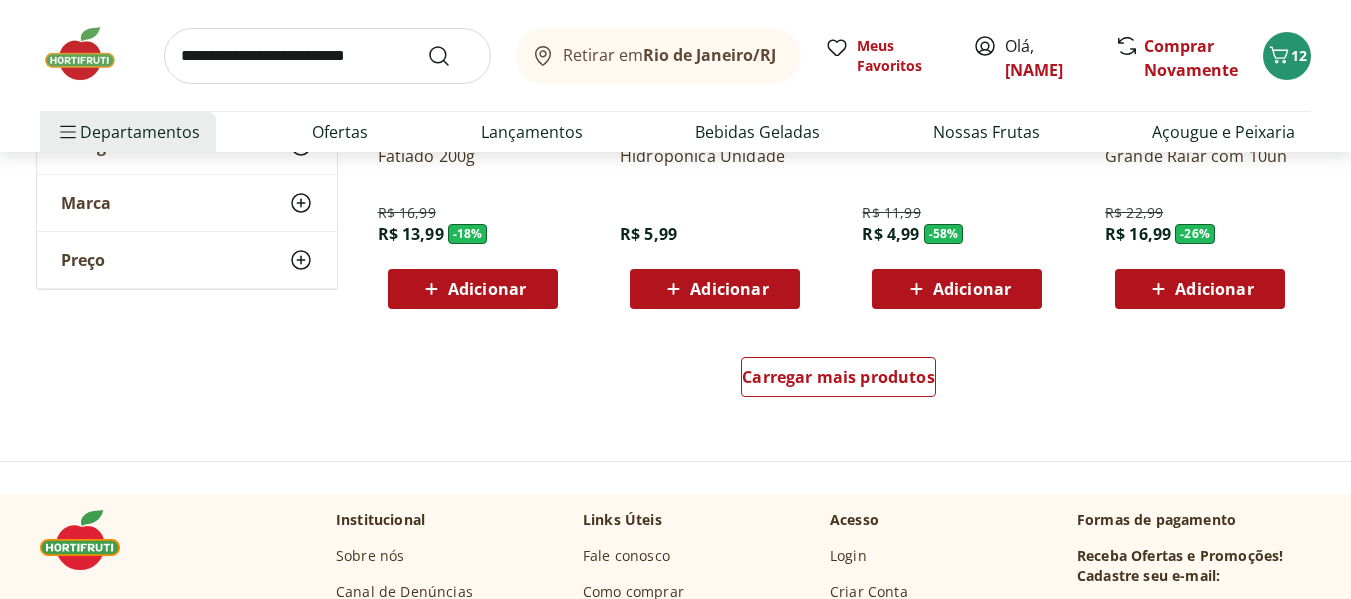 scroll, scrollTop: 1400, scrollLeft: 0, axis: vertical 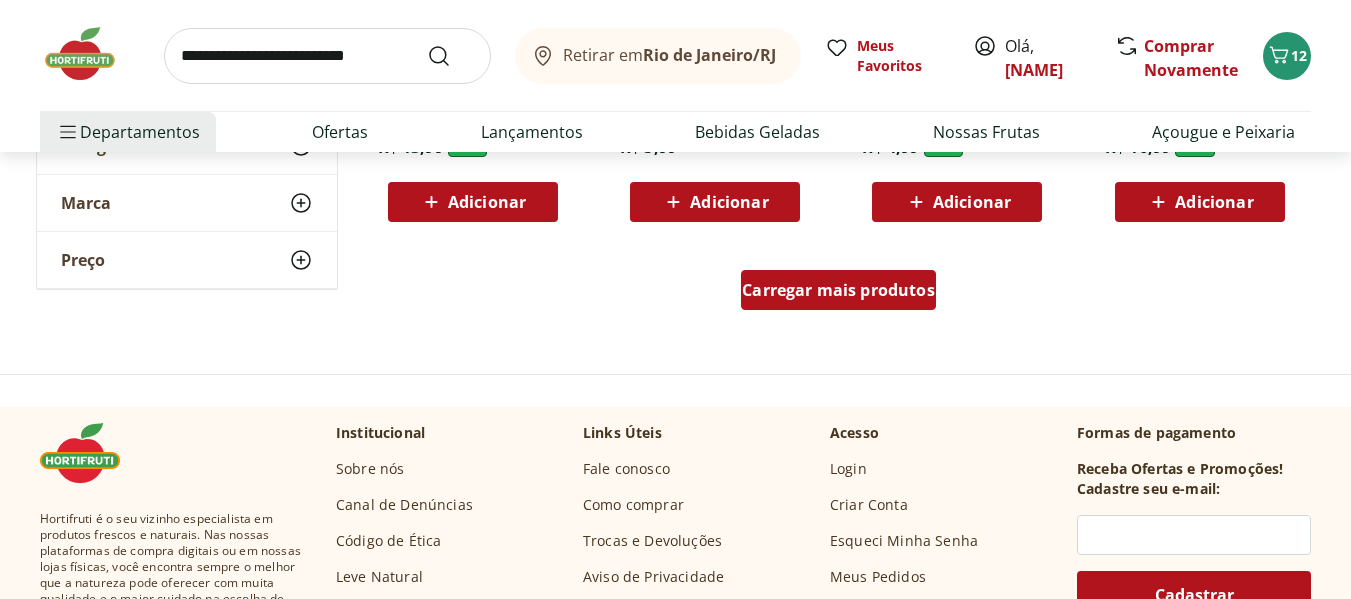 click on "Carregar mais produtos" at bounding box center (838, 290) 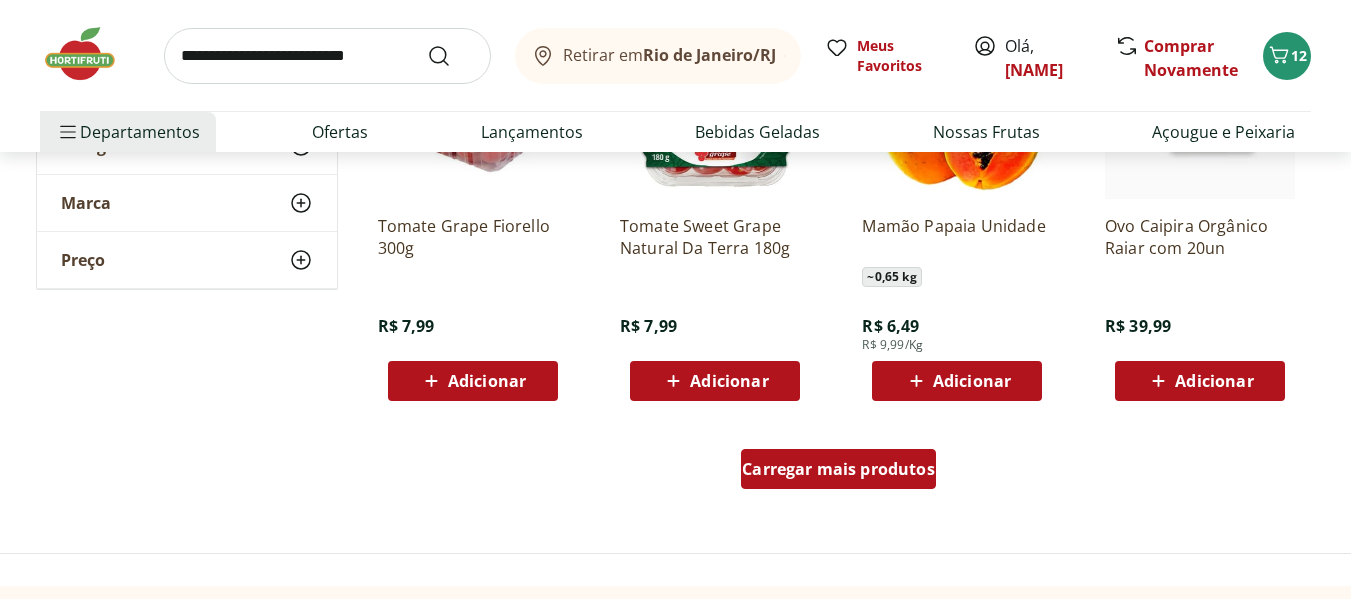 scroll, scrollTop: 2534, scrollLeft: 0, axis: vertical 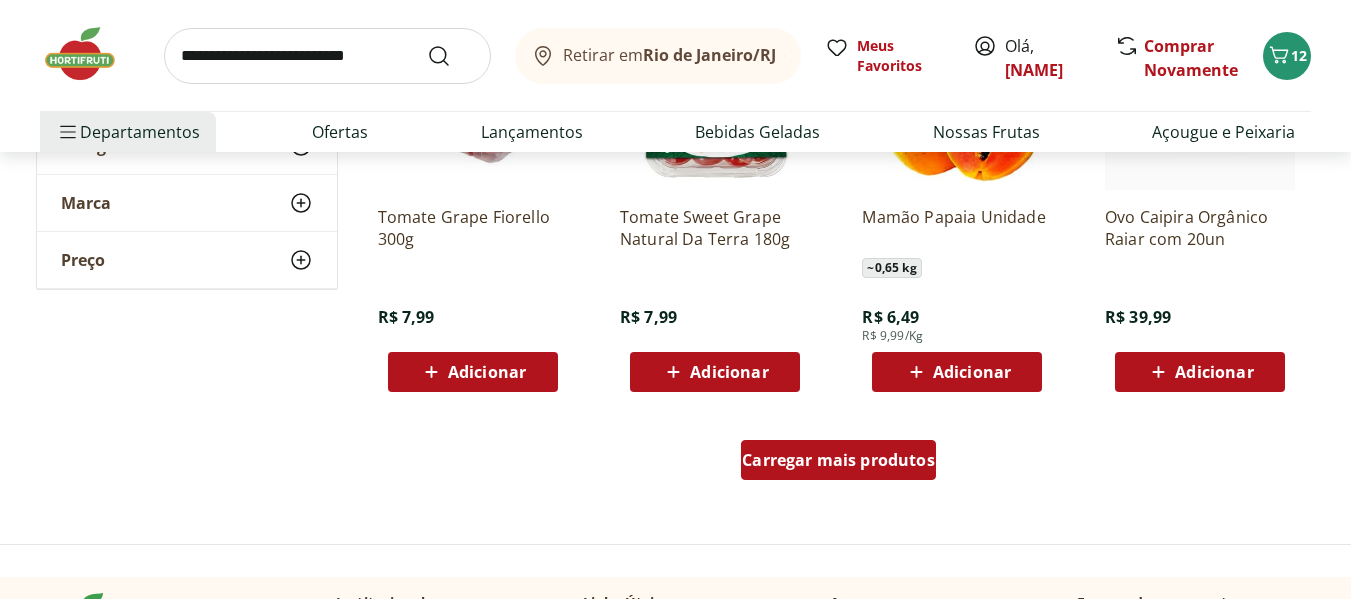 click on "Carregar mais produtos" at bounding box center [838, 460] 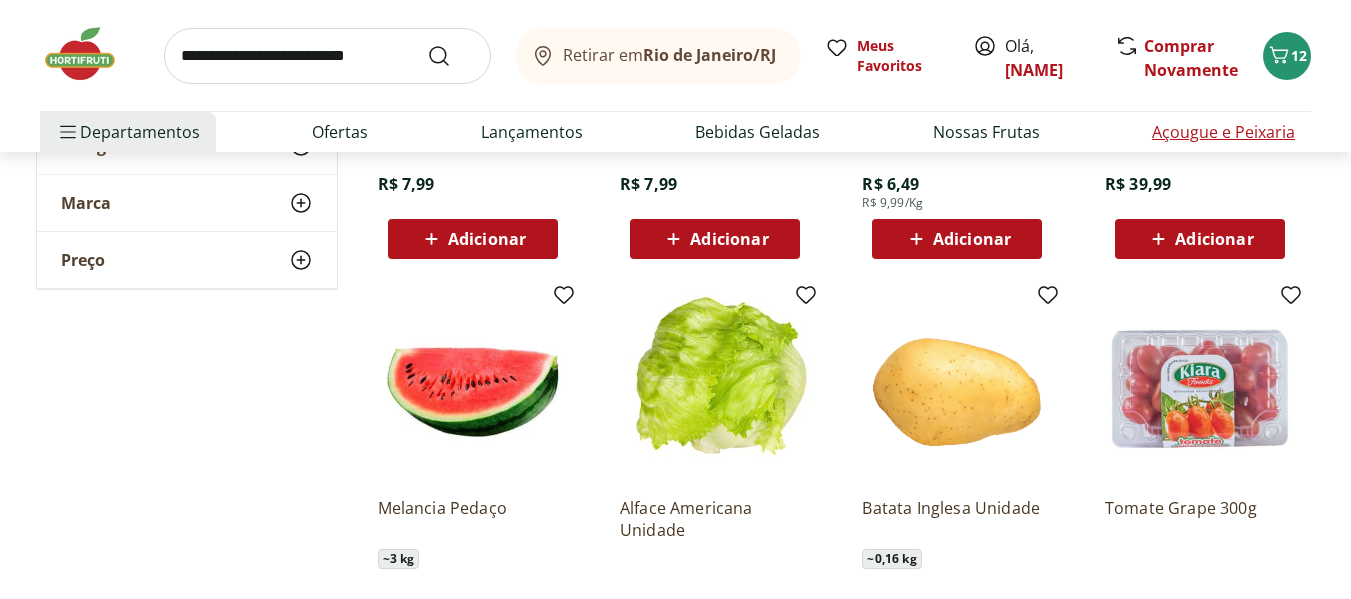 scroll, scrollTop: 2800, scrollLeft: 0, axis: vertical 